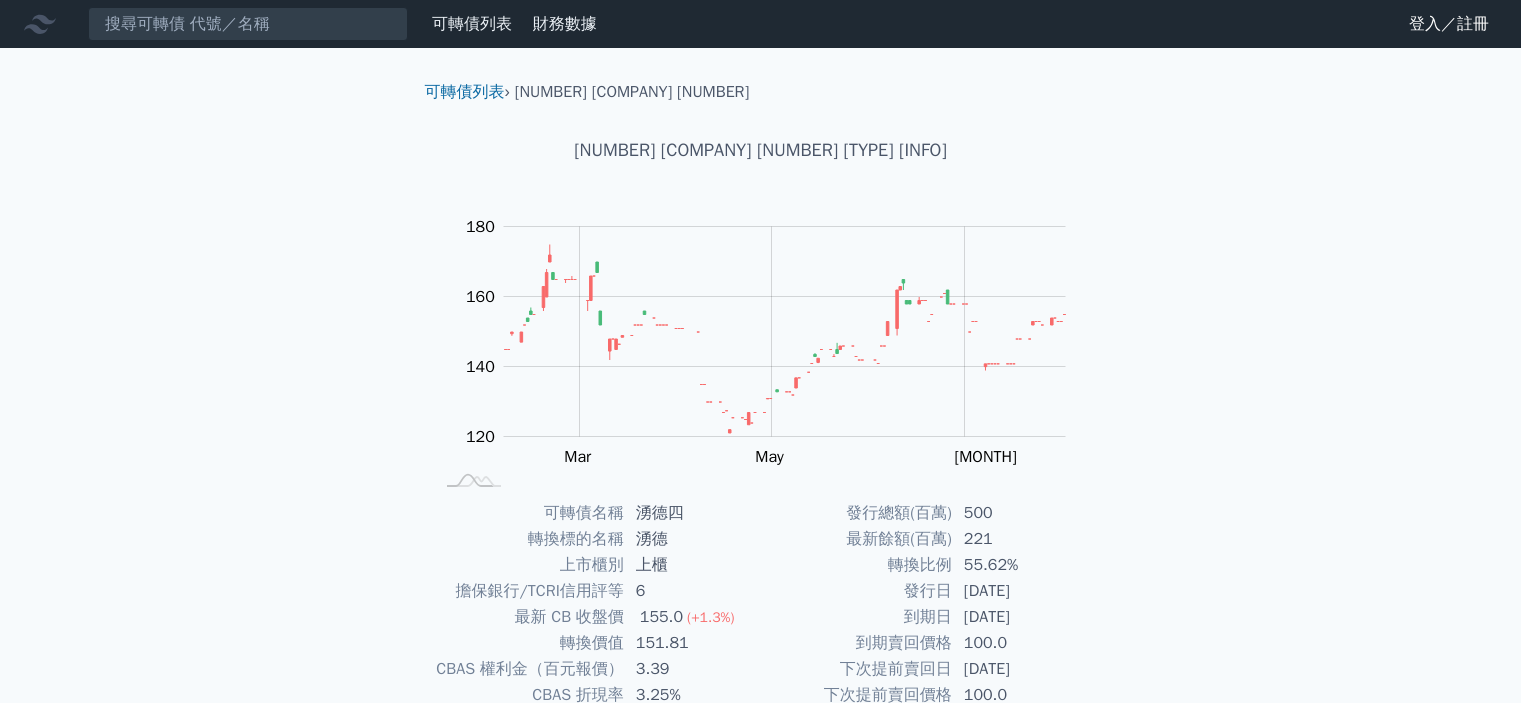 scroll, scrollTop: 223, scrollLeft: 0, axis: vertical 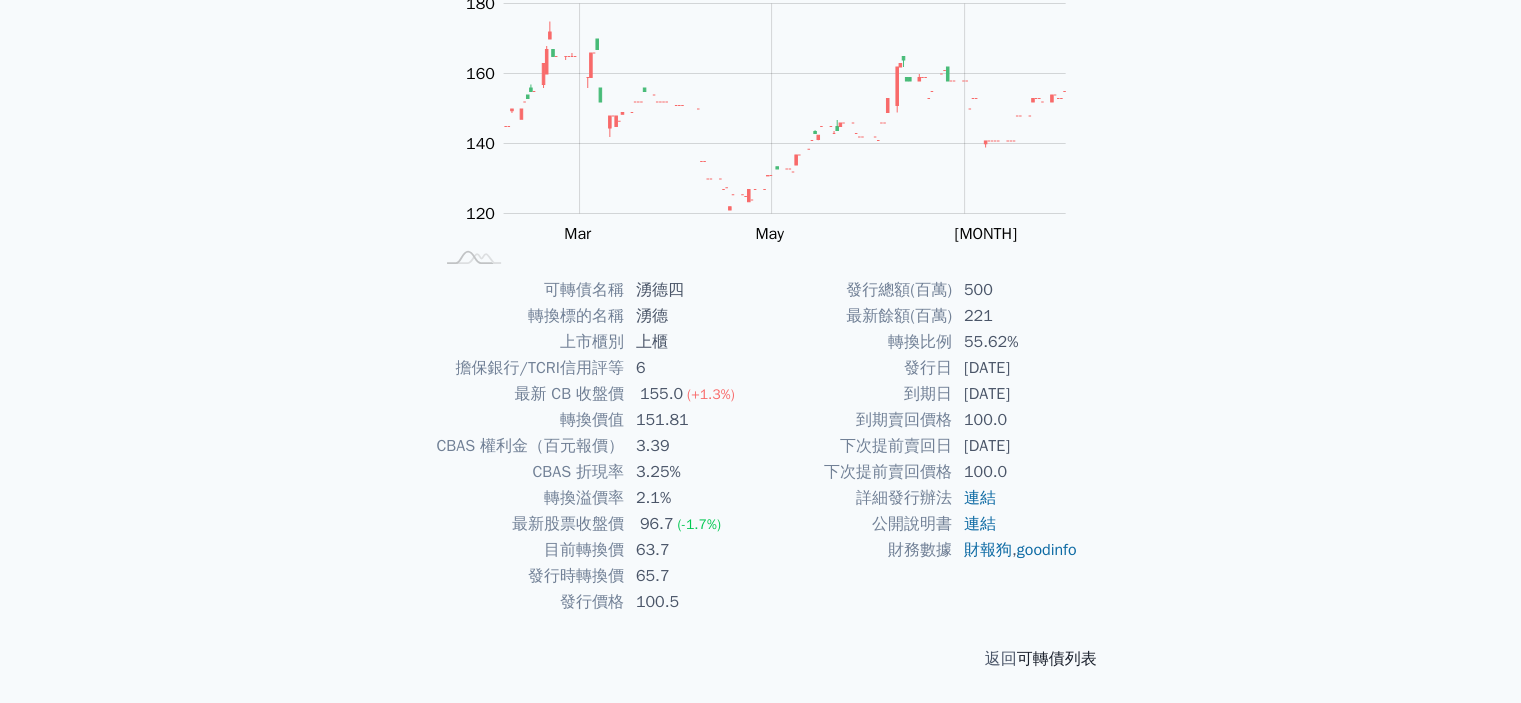 click on "可轉債列表" at bounding box center (1057, 659) 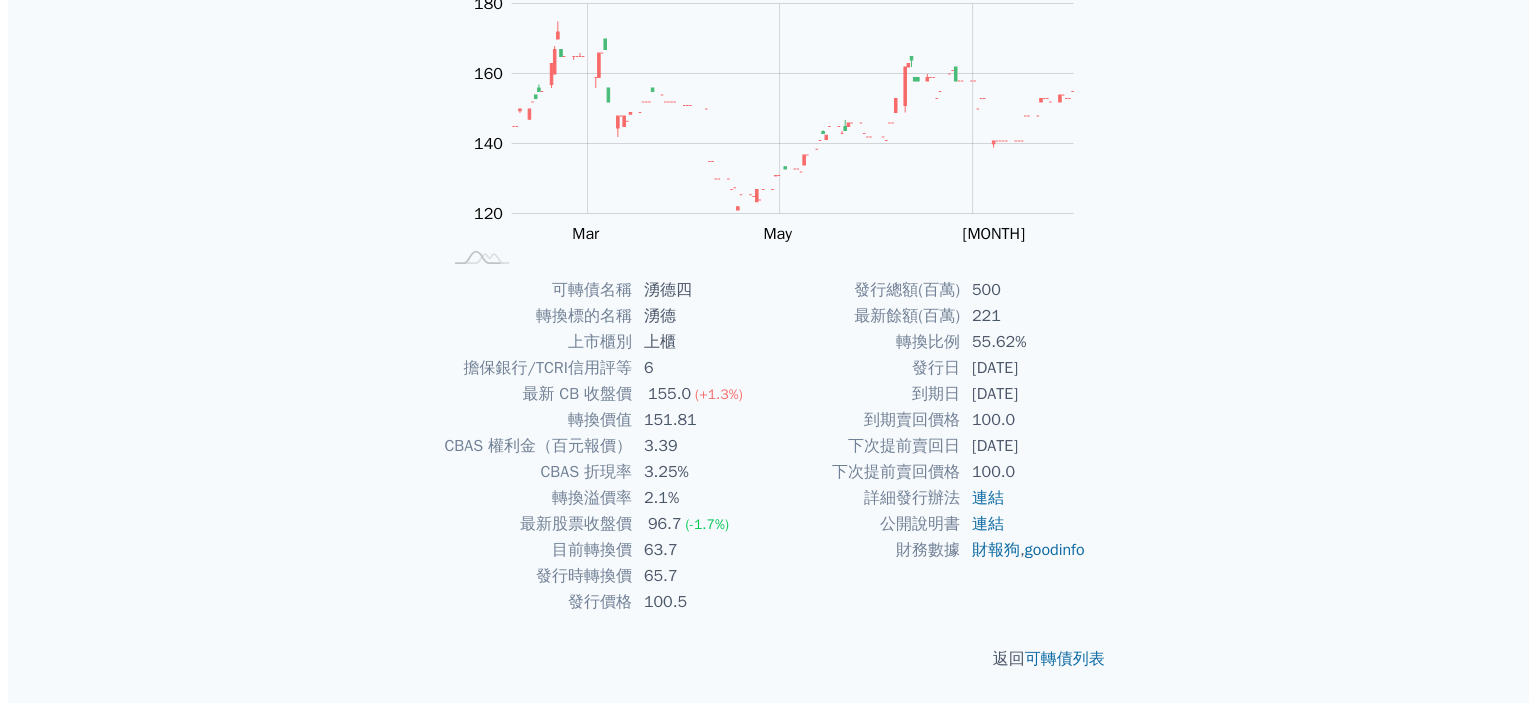 scroll, scrollTop: 0, scrollLeft: 0, axis: both 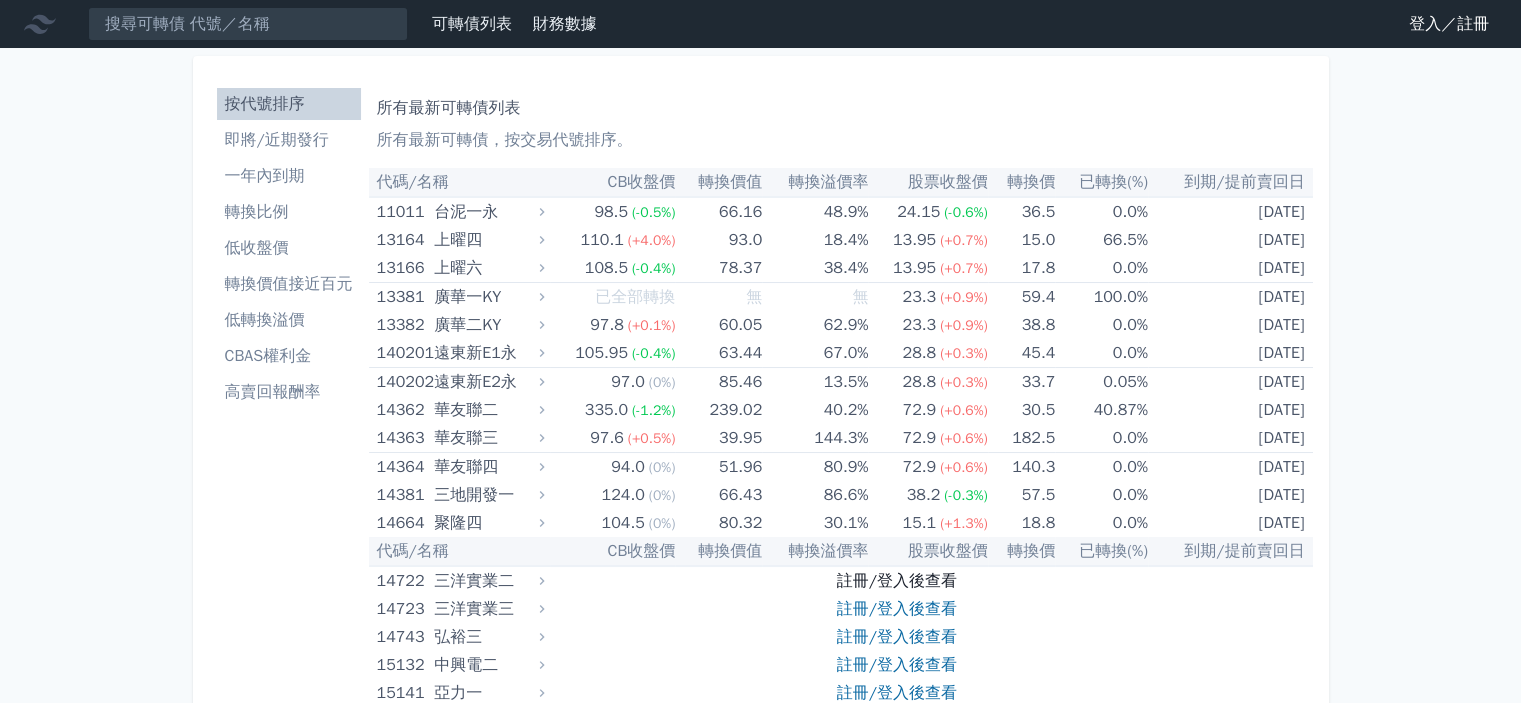 click on "註冊/登入後查看" at bounding box center [897, 581] 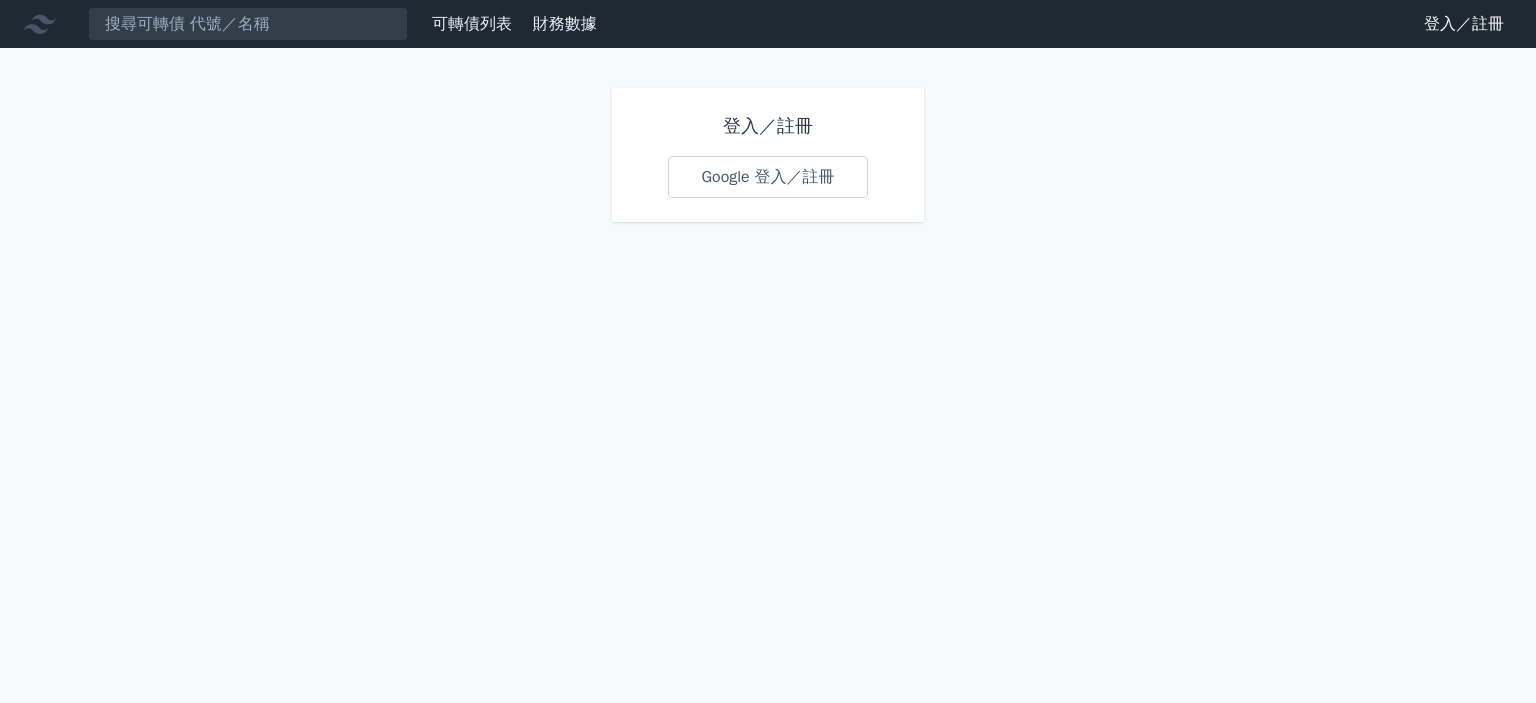 click on "Google 登入／註冊" at bounding box center [767, 177] 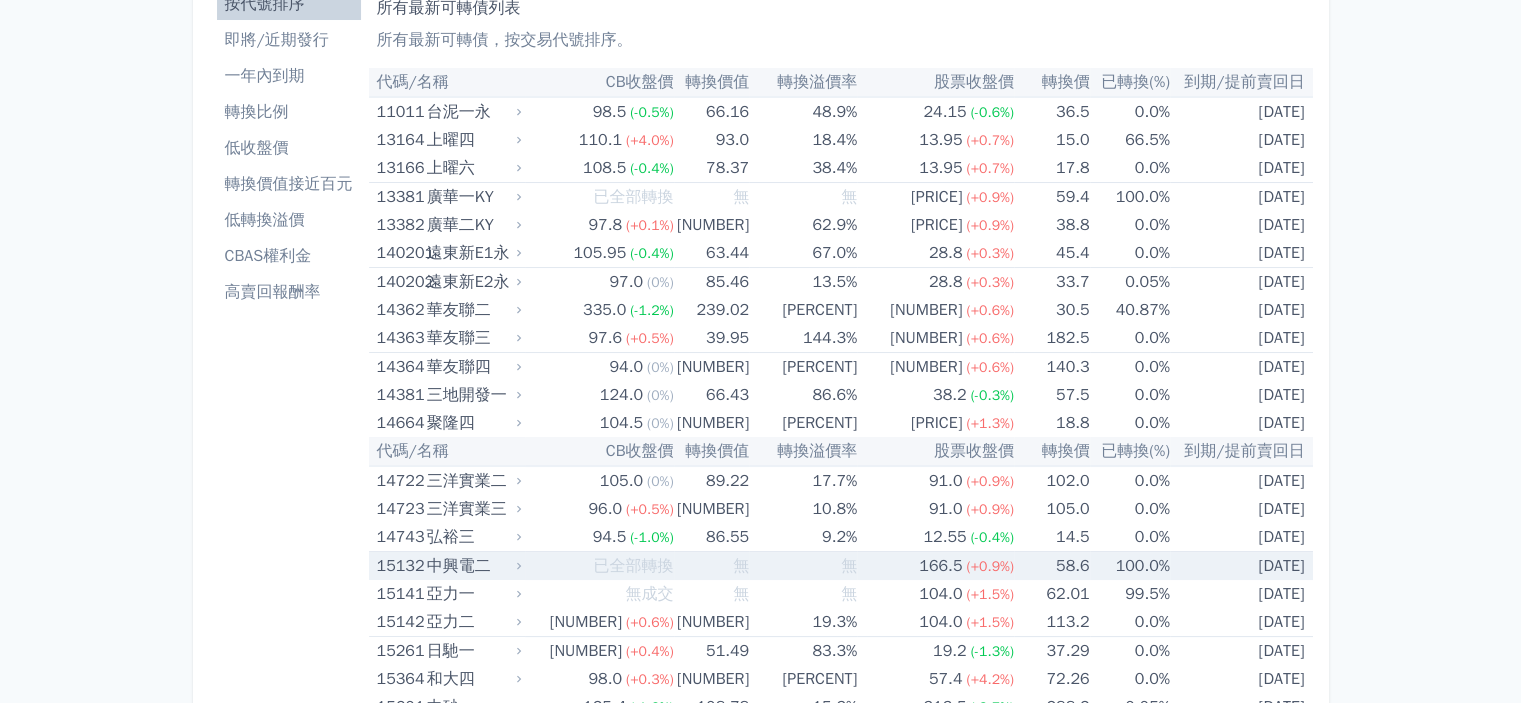 scroll, scrollTop: 200, scrollLeft: 0, axis: vertical 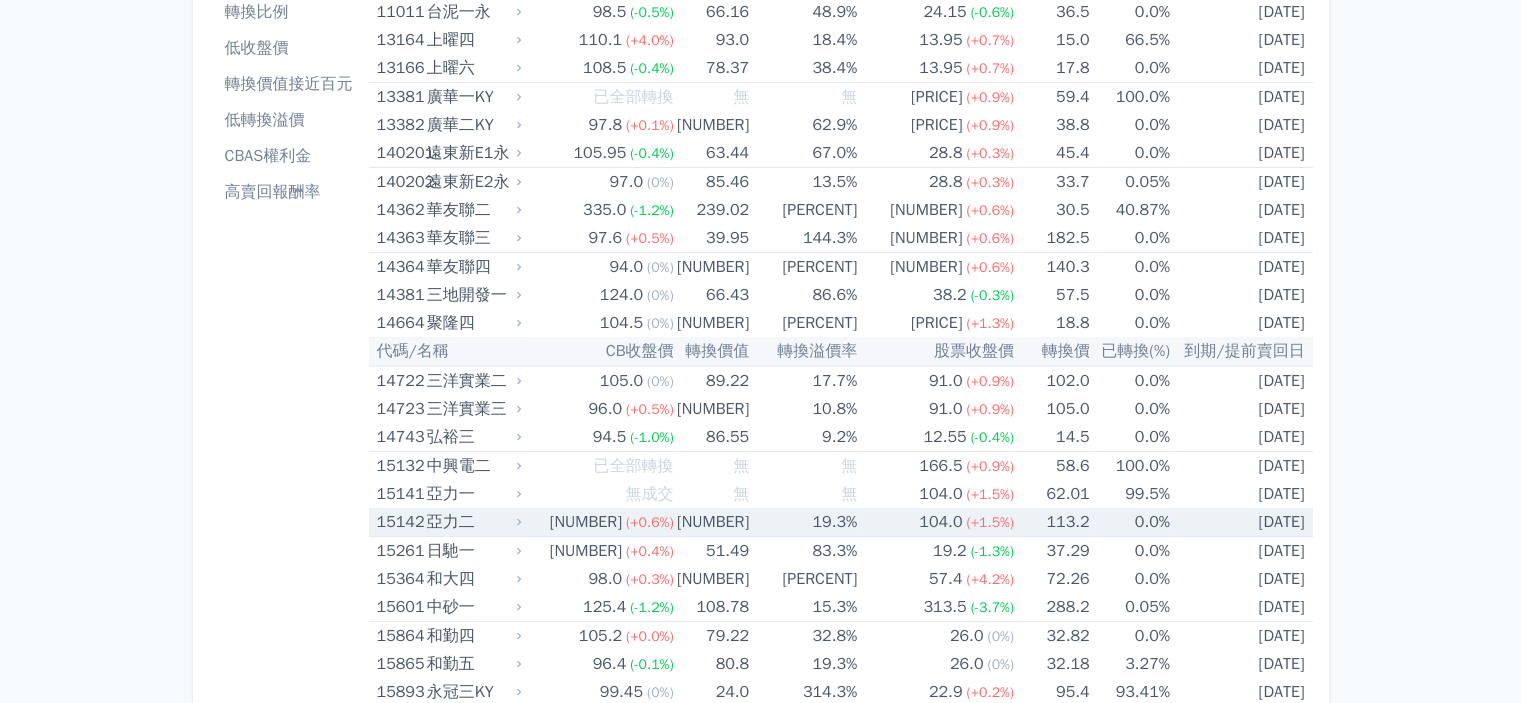 click on "亞力二" at bounding box center [472, 522] 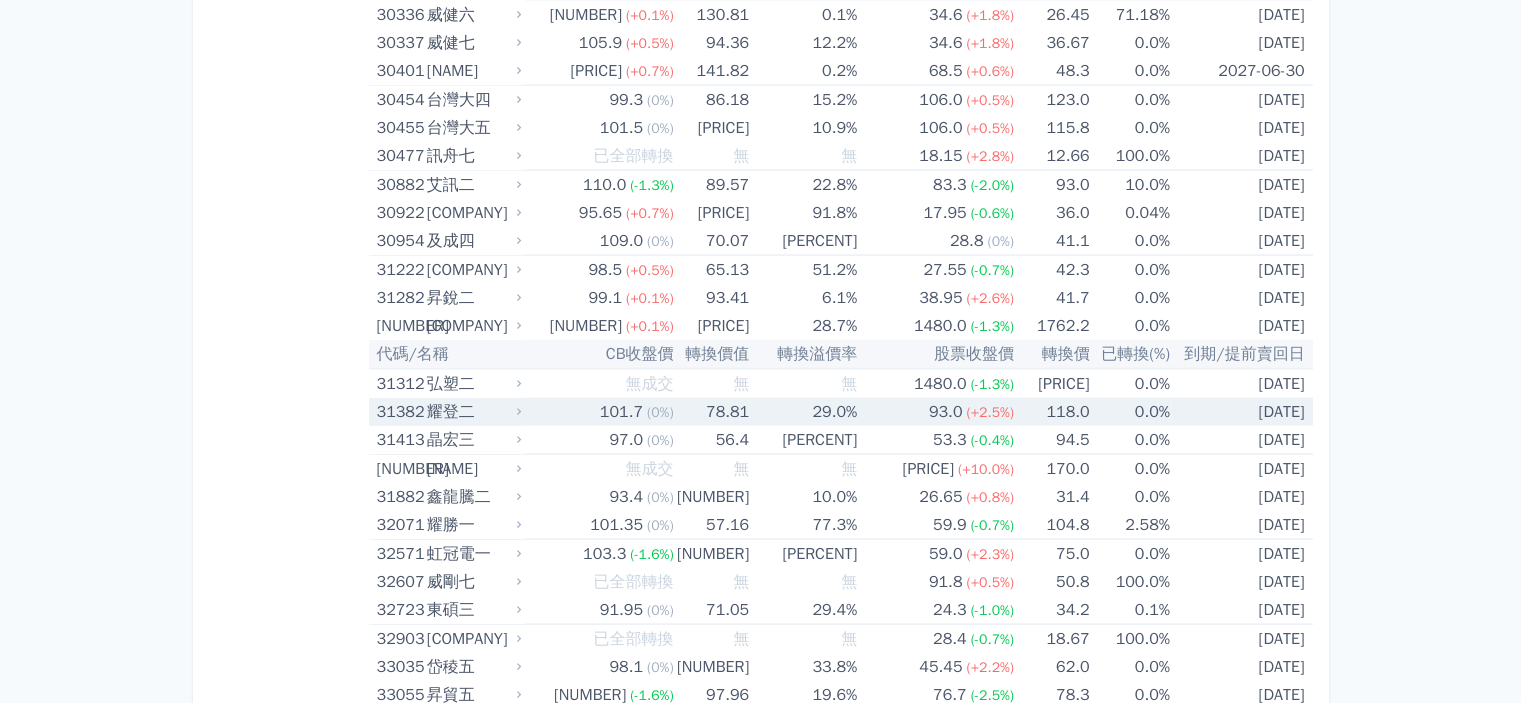 scroll, scrollTop: 3900, scrollLeft: 0, axis: vertical 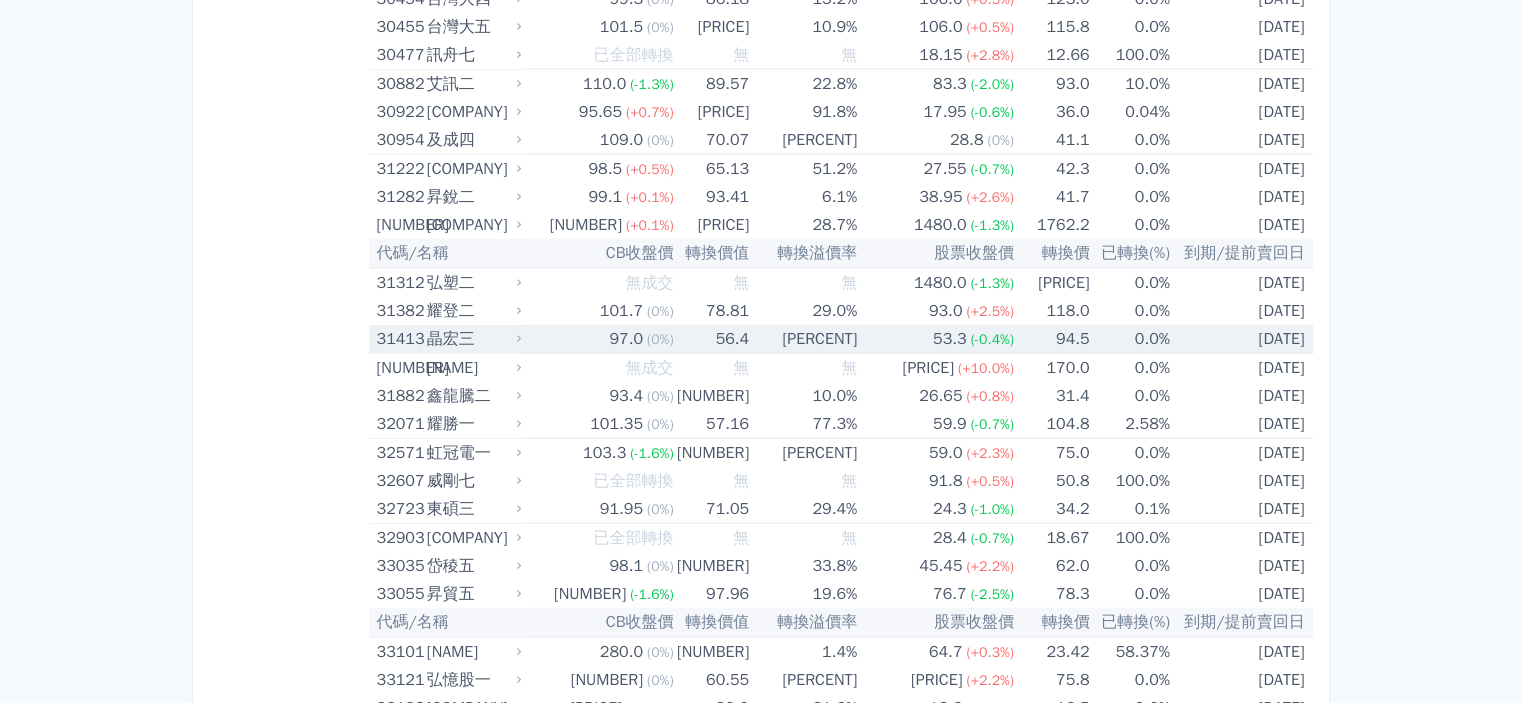 click on "晶宏三" at bounding box center [472, 339] 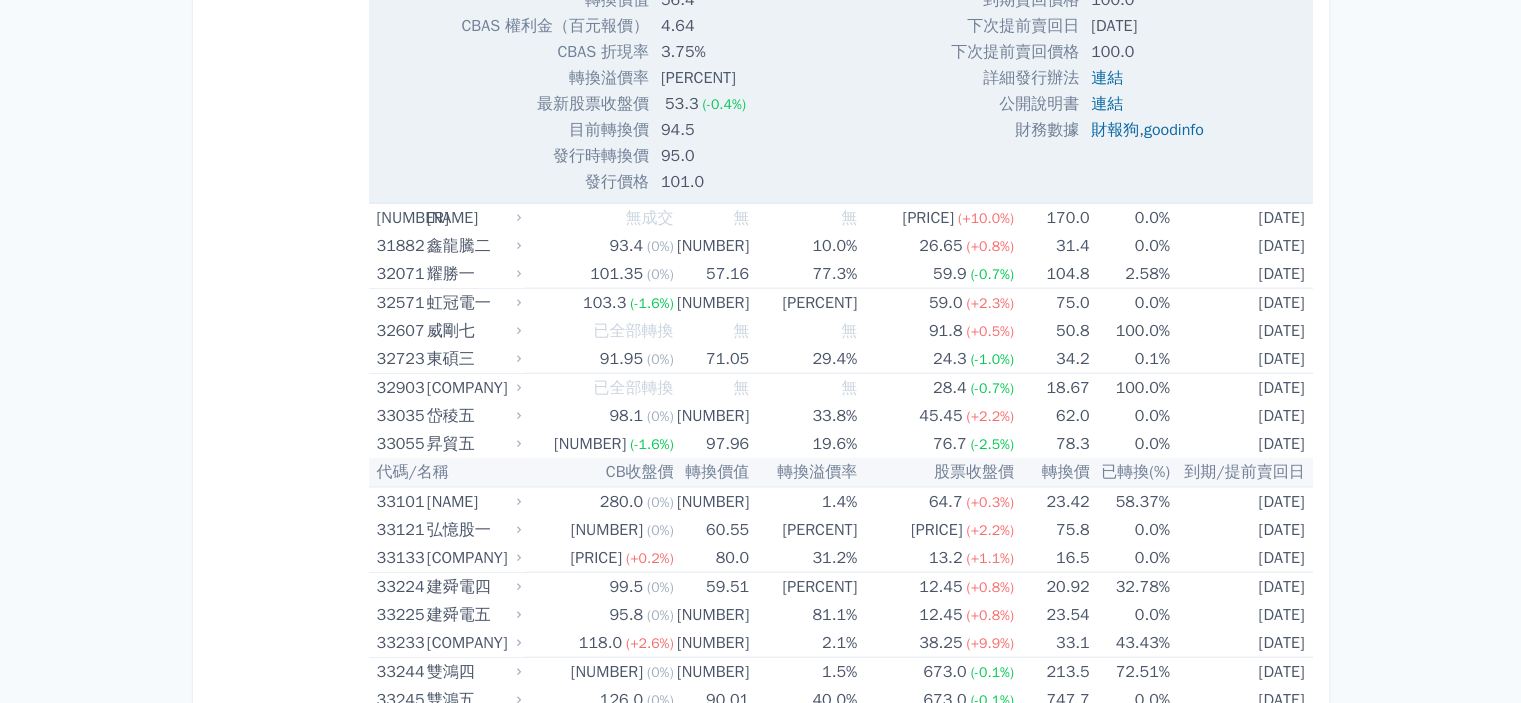 scroll, scrollTop: 4800, scrollLeft: 0, axis: vertical 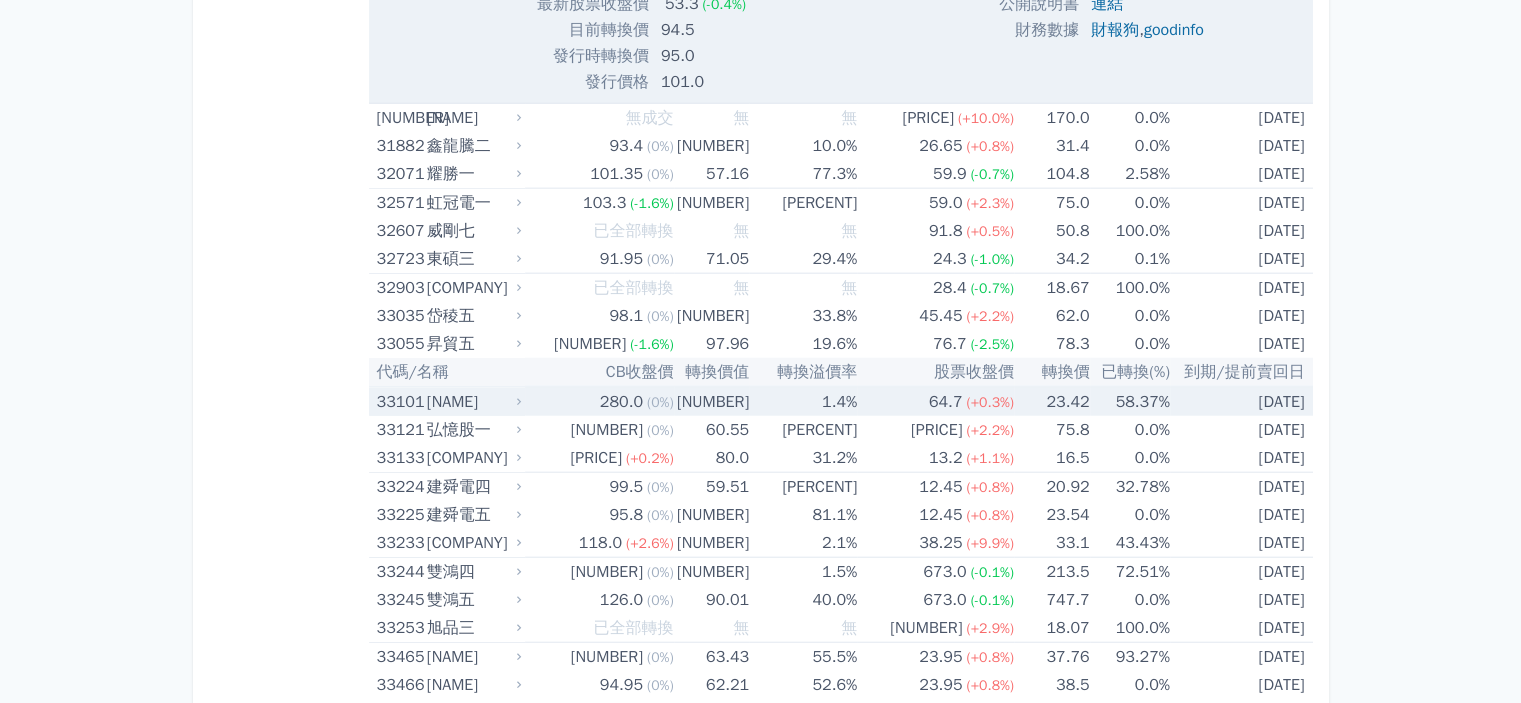 click on "佳穎一" at bounding box center (472, 402) 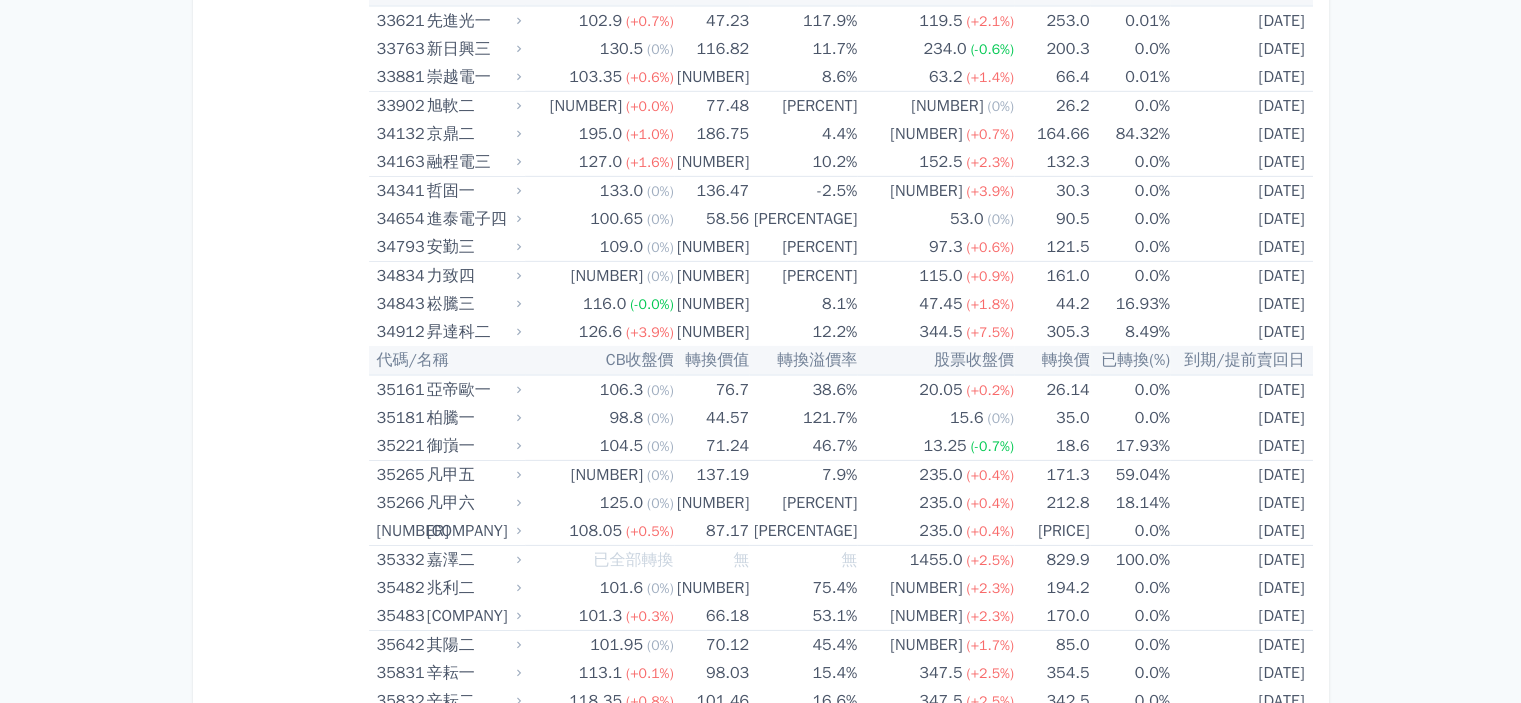 scroll, scrollTop: 6300, scrollLeft: 0, axis: vertical 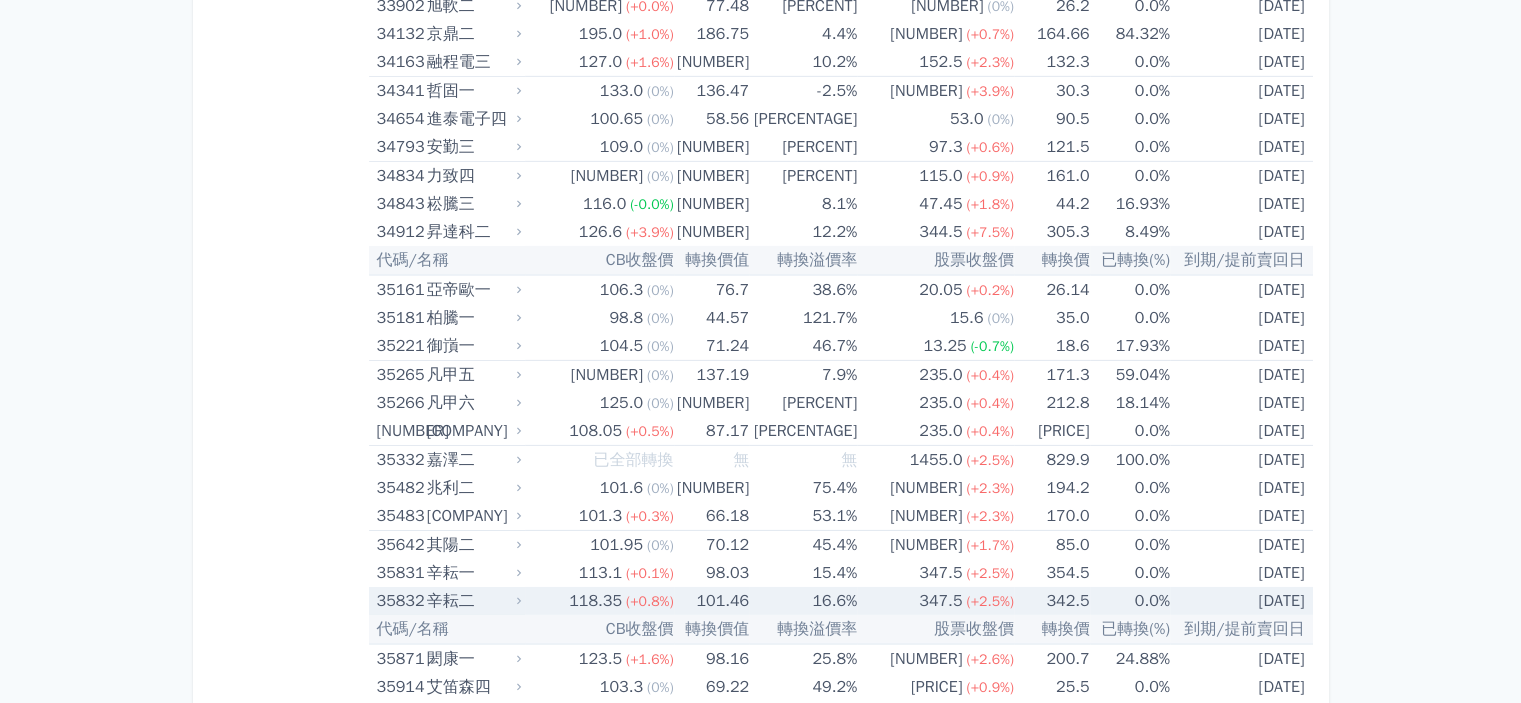 click on "辛耘二" at bounding box center (472, 601) 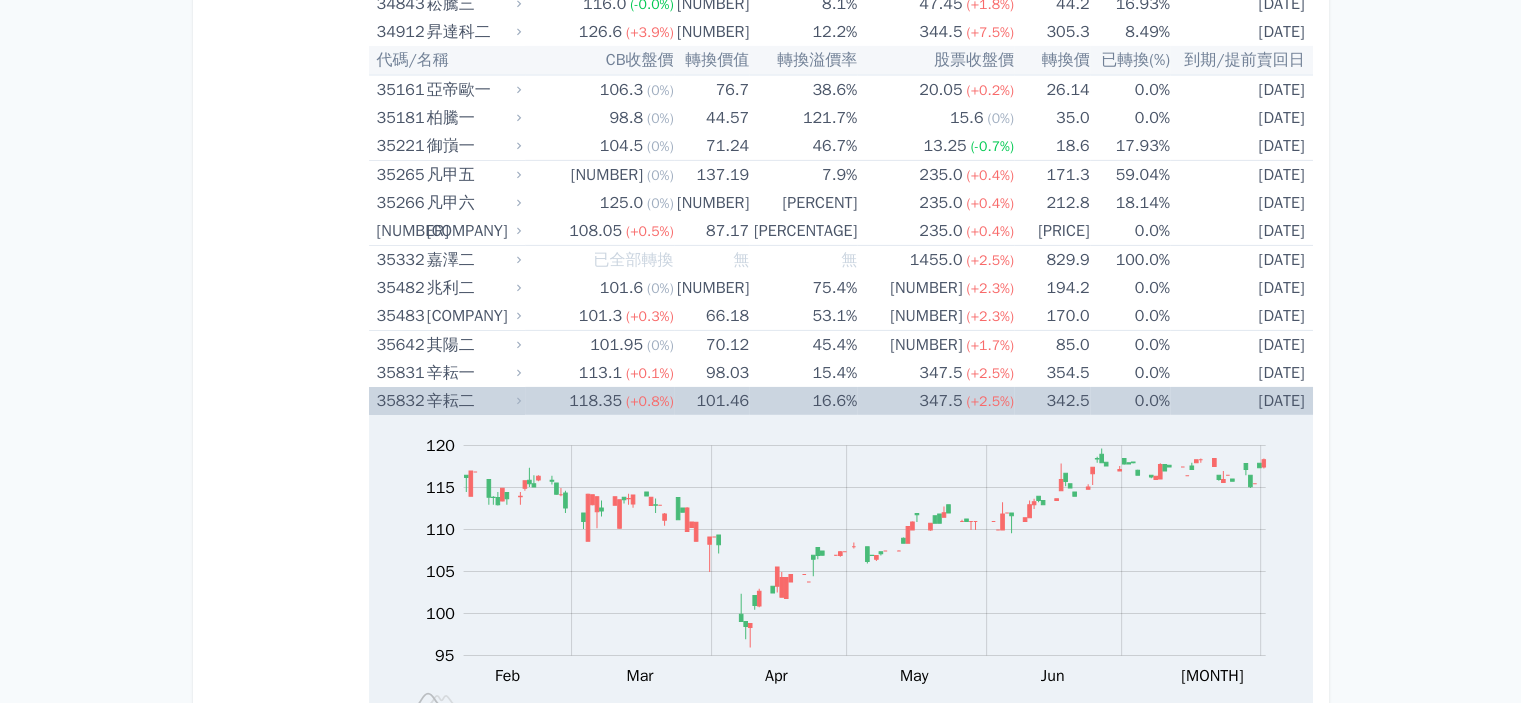 scroll, scrollTop: 6300, scrollLeft: 0, axis: vertical 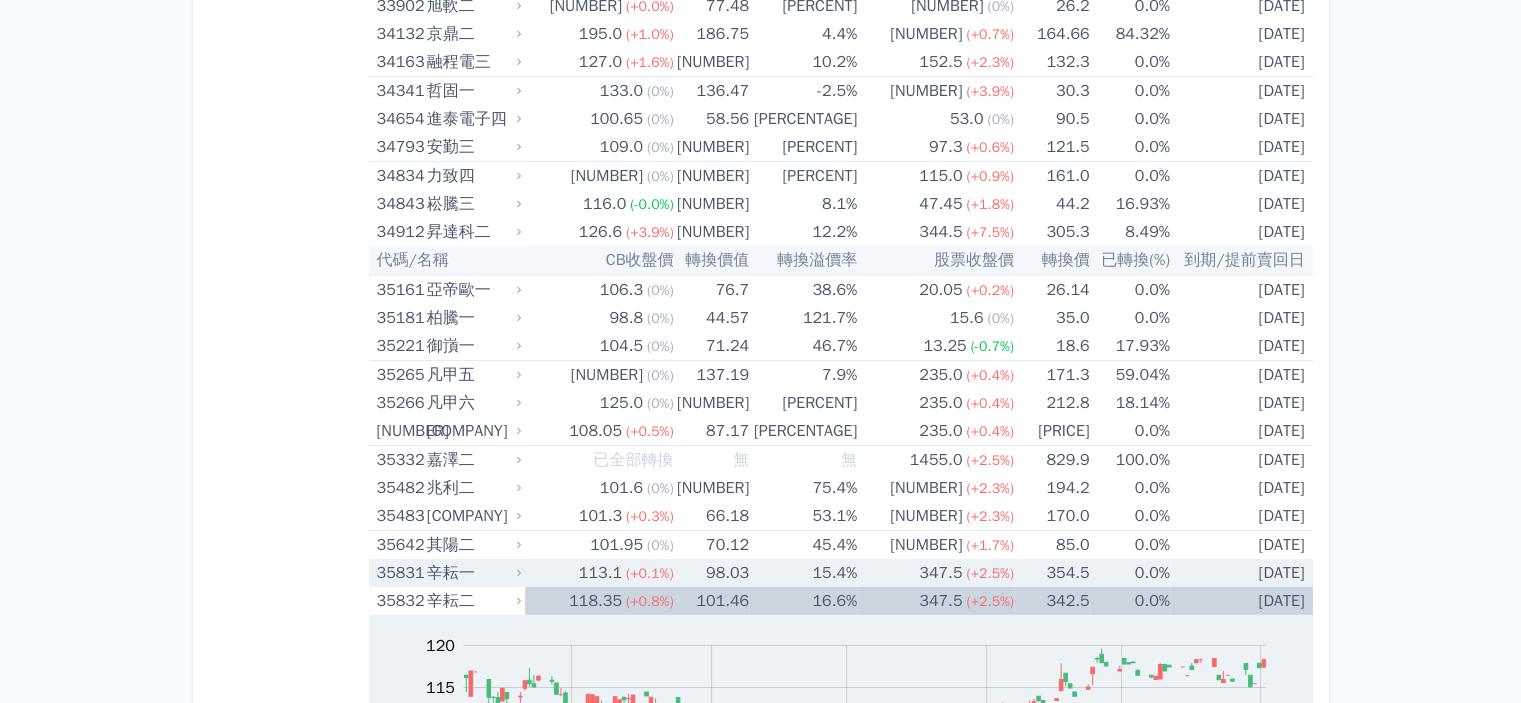 click on "辛耘一" at bounding box center (472, 573) 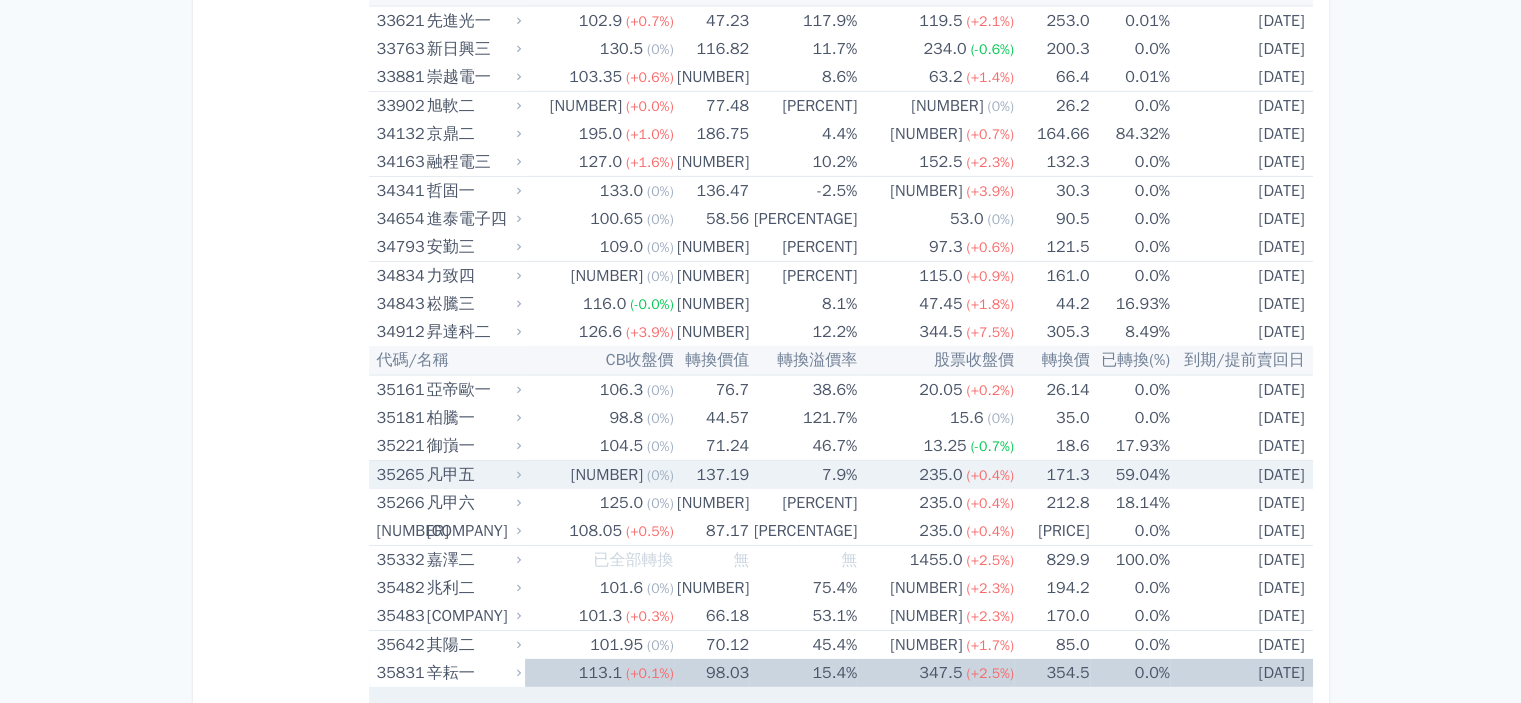 scroll, scrollTop: 6300, scrollLeft: 0, axis: vertical 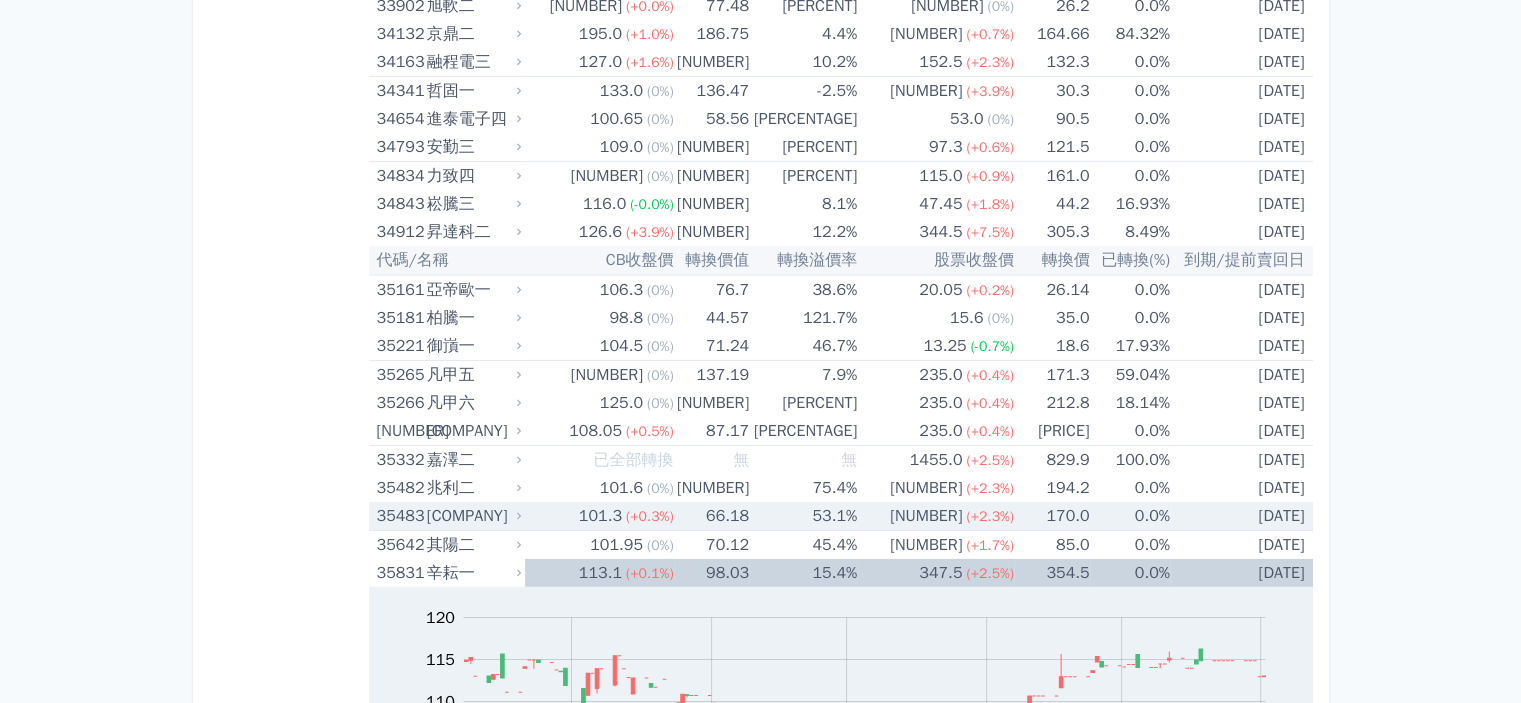 click on "兆利三" at bounding box center [472, 516] 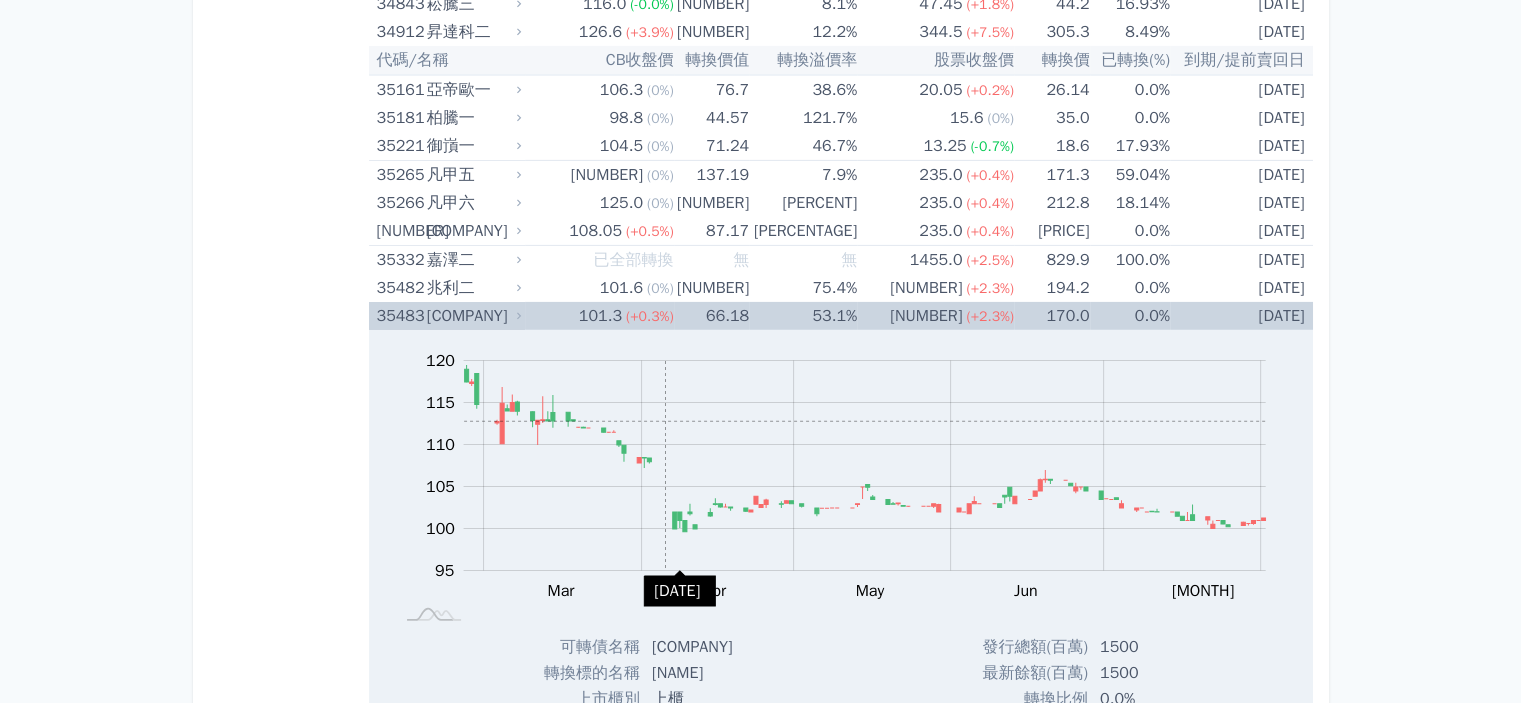 scroll, scrollTop: 6300, scrollLeft: 0, axis: vertical 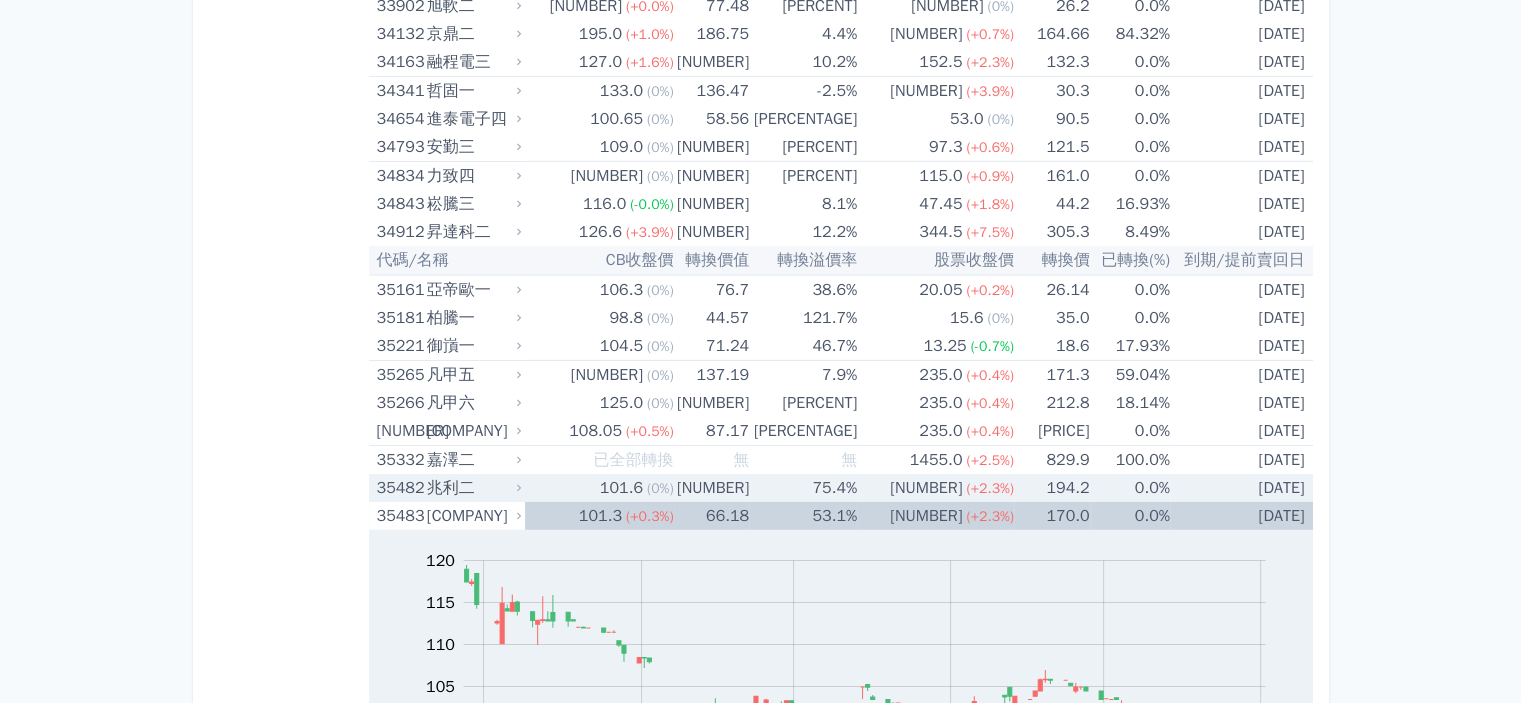 click on "兆利二" at bounding box center (472, 488) 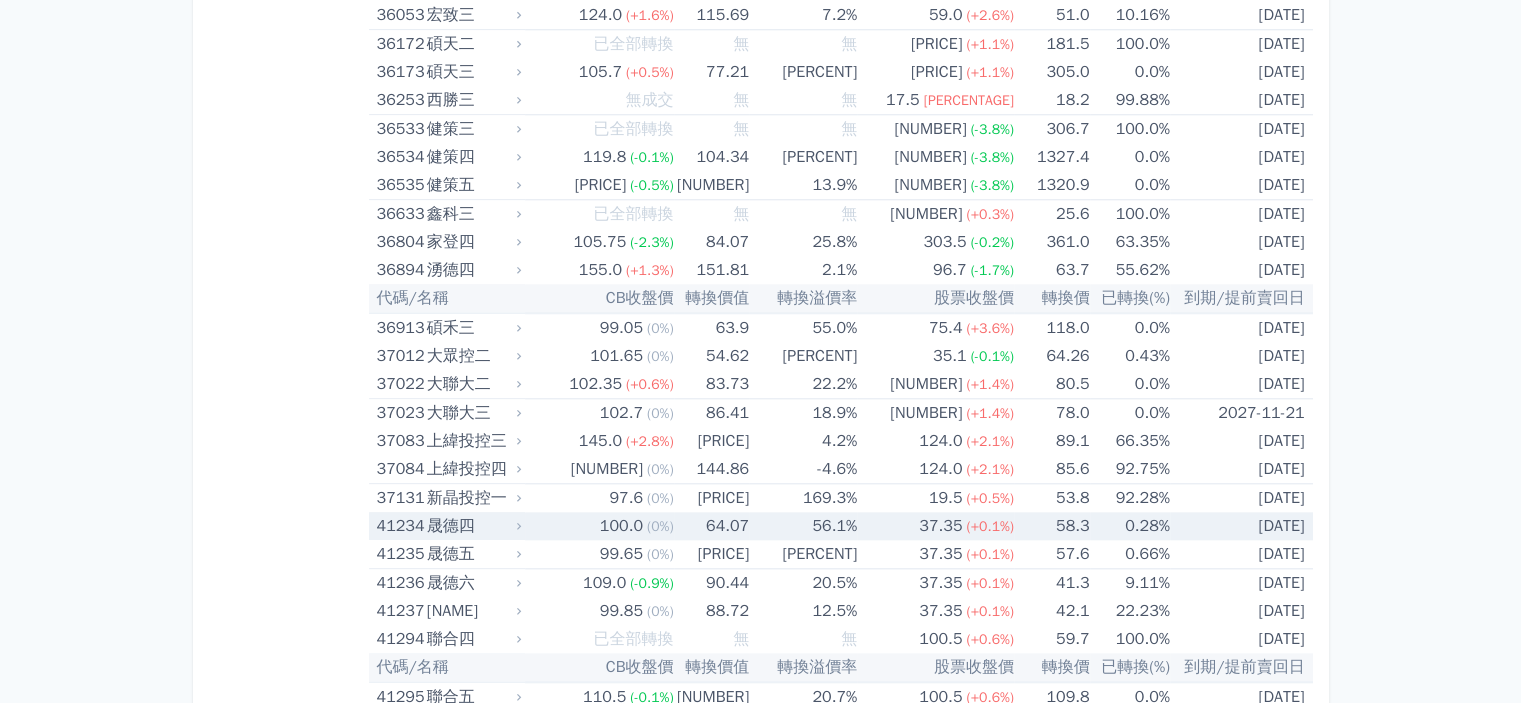 scroll, scrollTop: 9700, scrollLeft: 0, axis: vertical 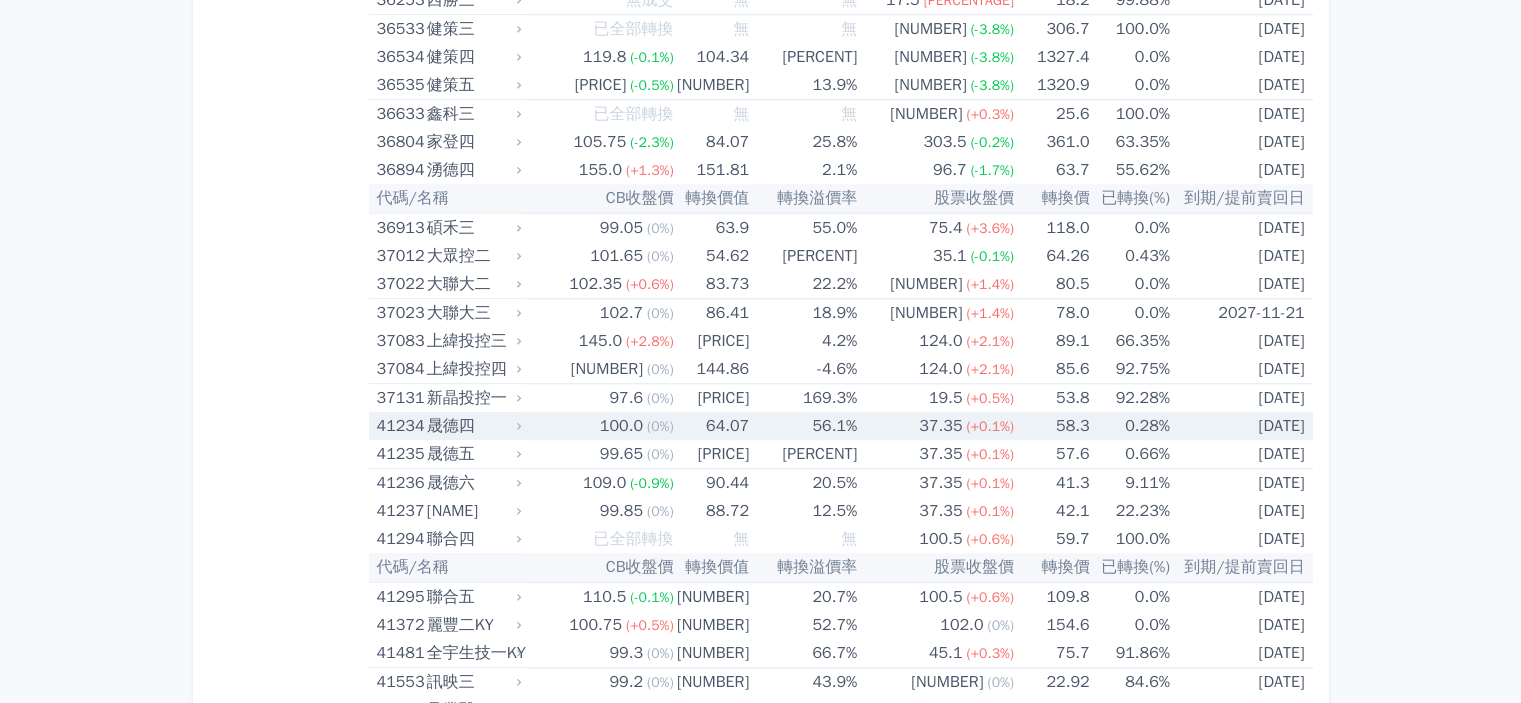 click on "晟德四" at bounding box center [472, 426] 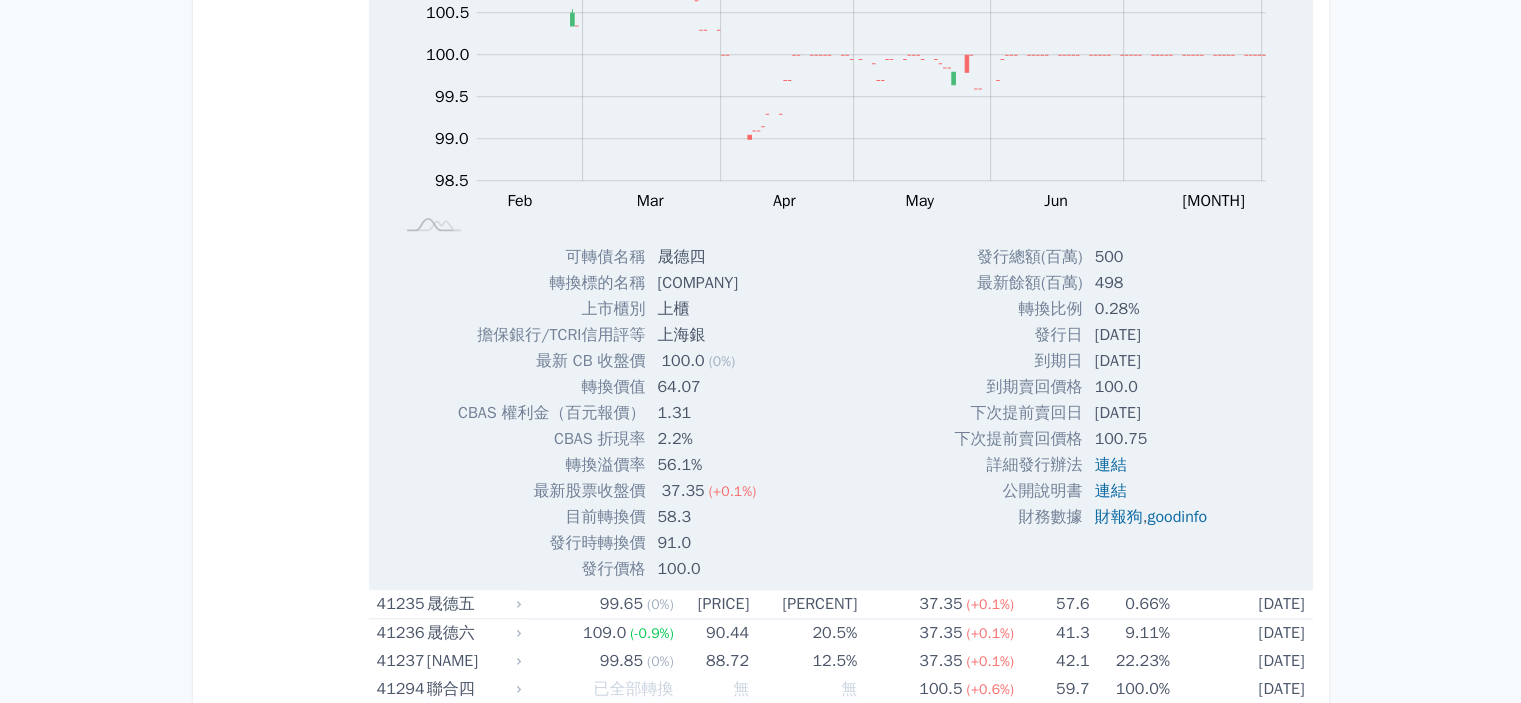 scroll, scrollTop: 10300, scrollLeft: 0, axis: vertical 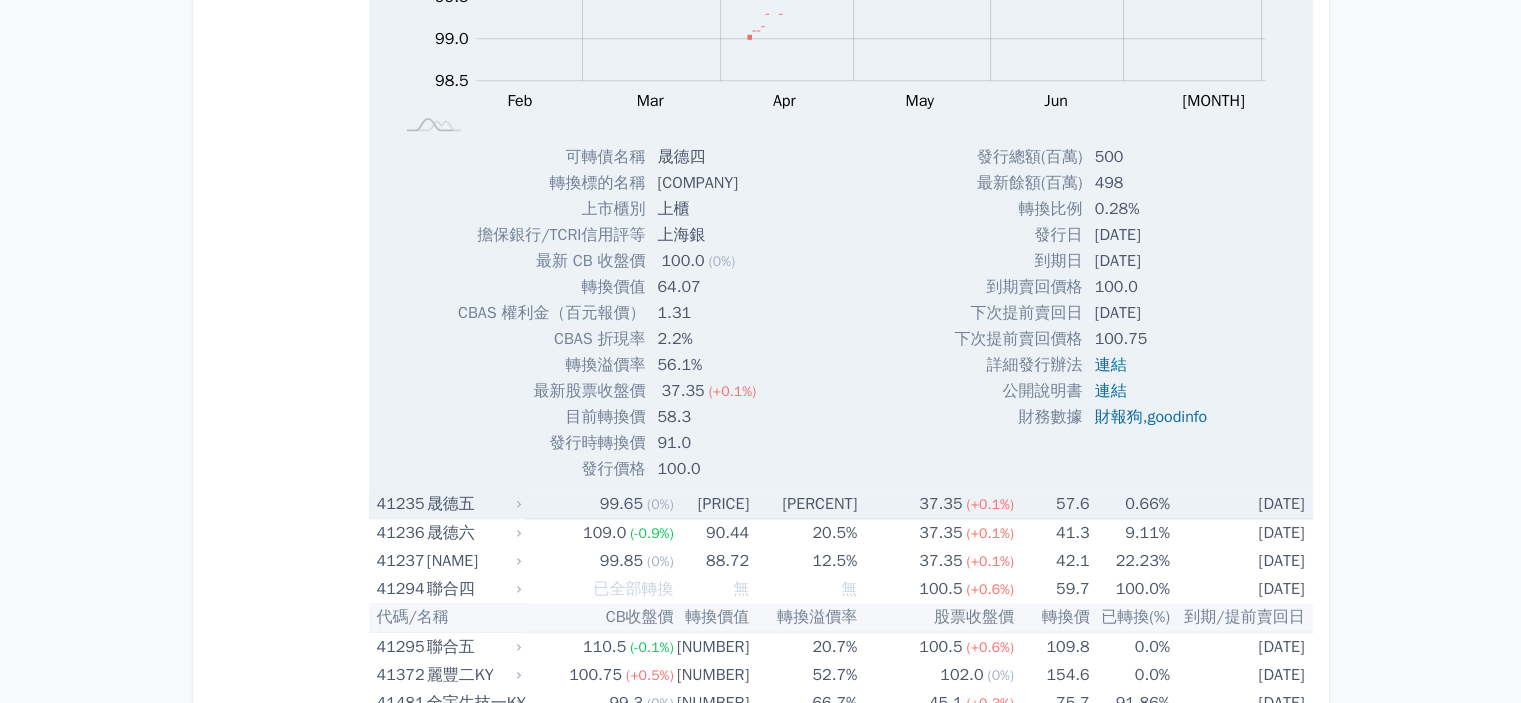 click on "晟德五" at bounding box center [472, 504] 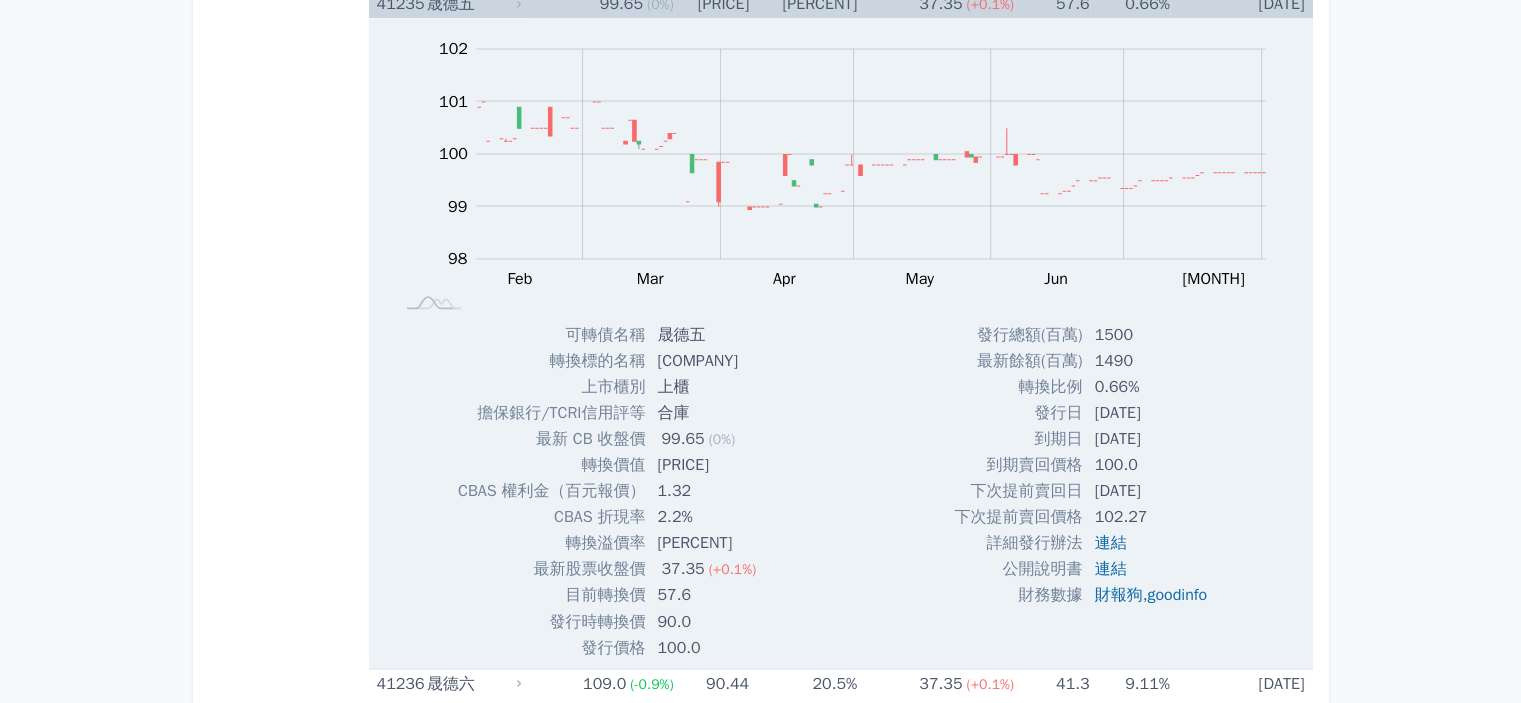 scroll, scrollTop: 10900, scrollLeft: 0, axis: vertical 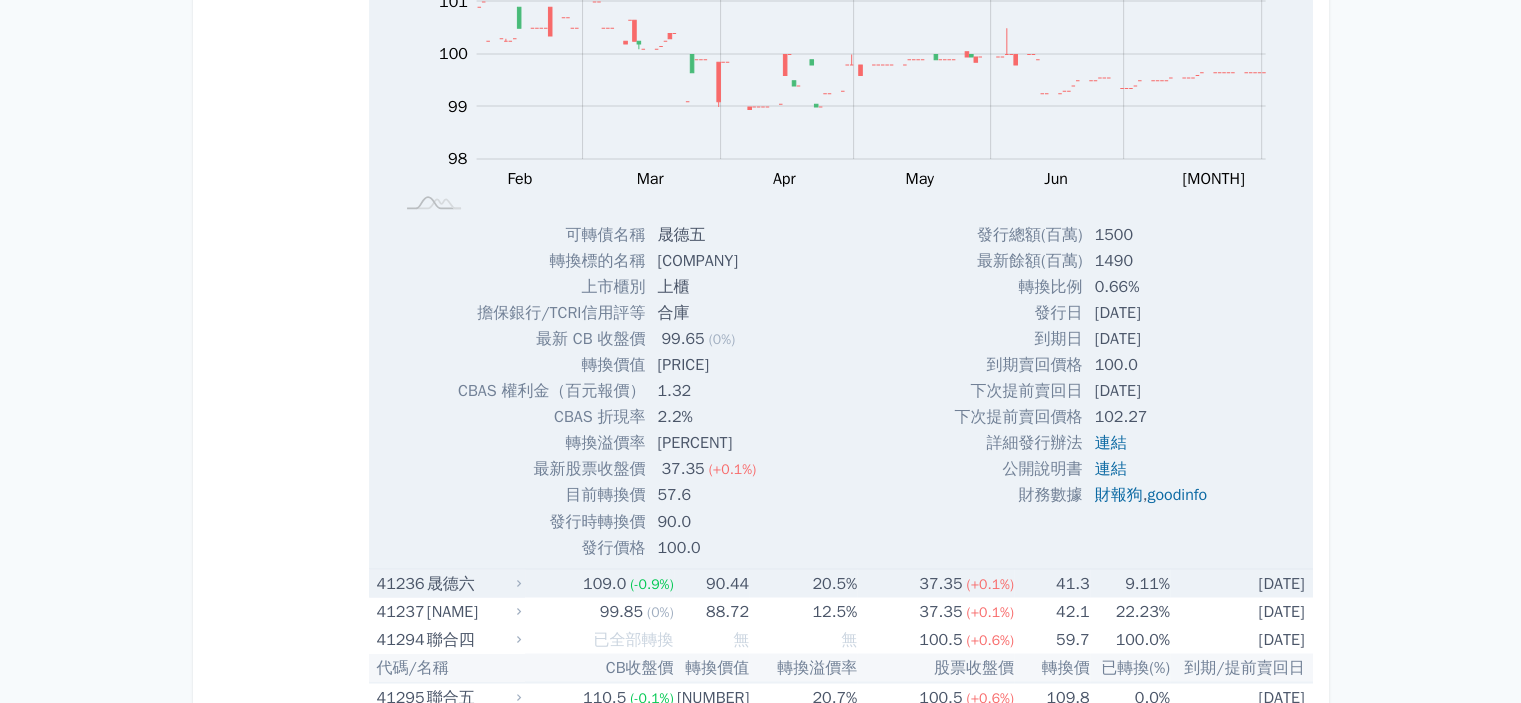 click on "晟德六" at bounding box center (472, 583) 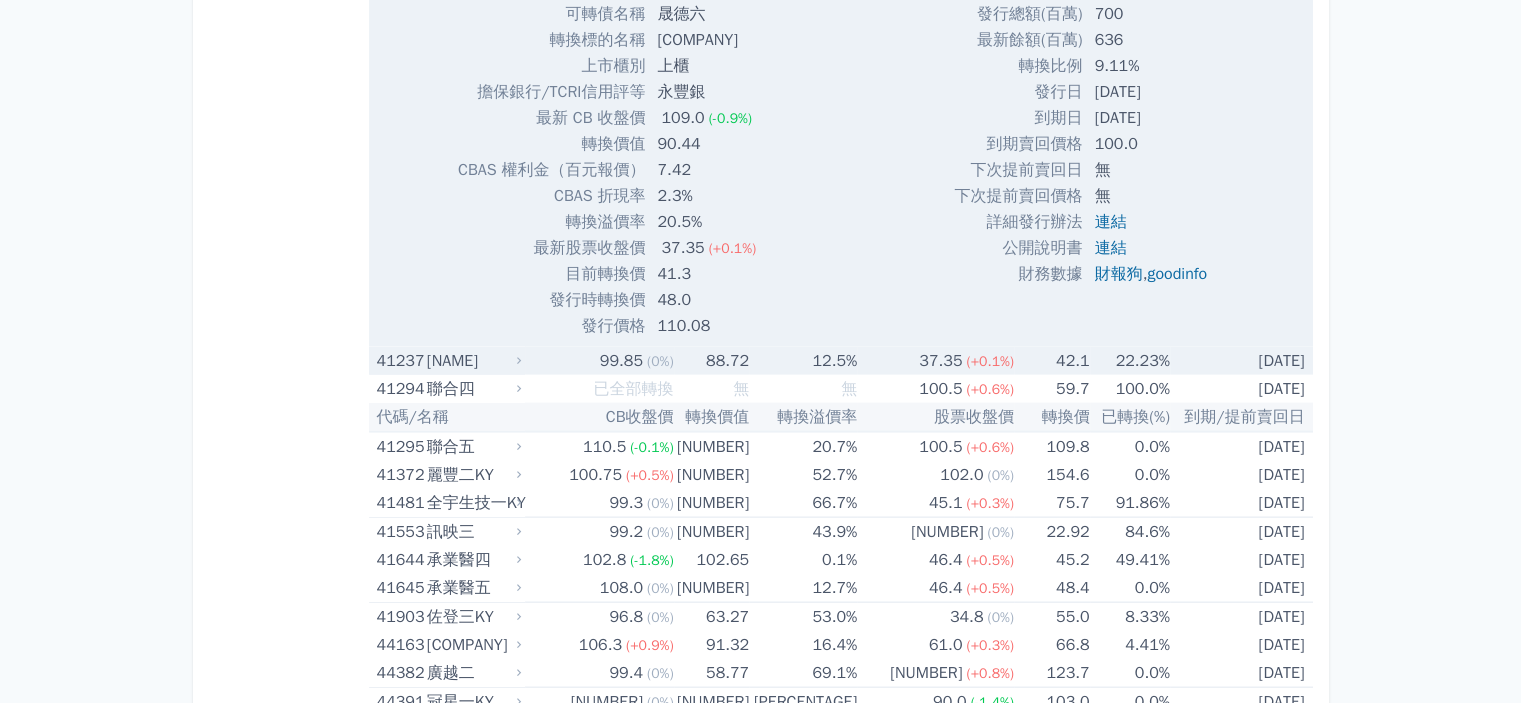 scroll, scrollTop: 11900, scrollLeft: 0, axis: vertical 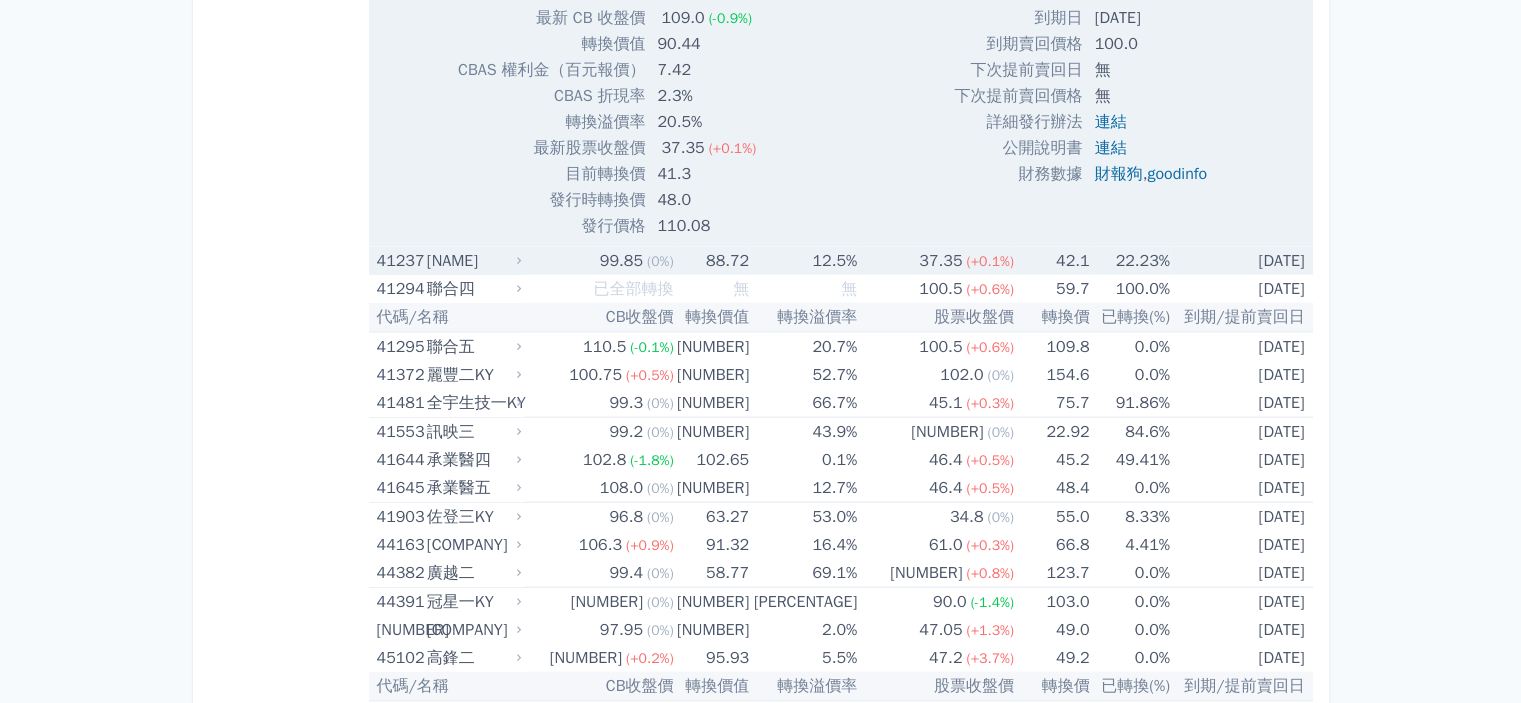 click on "晟德七" at bounding box center (472, 261) 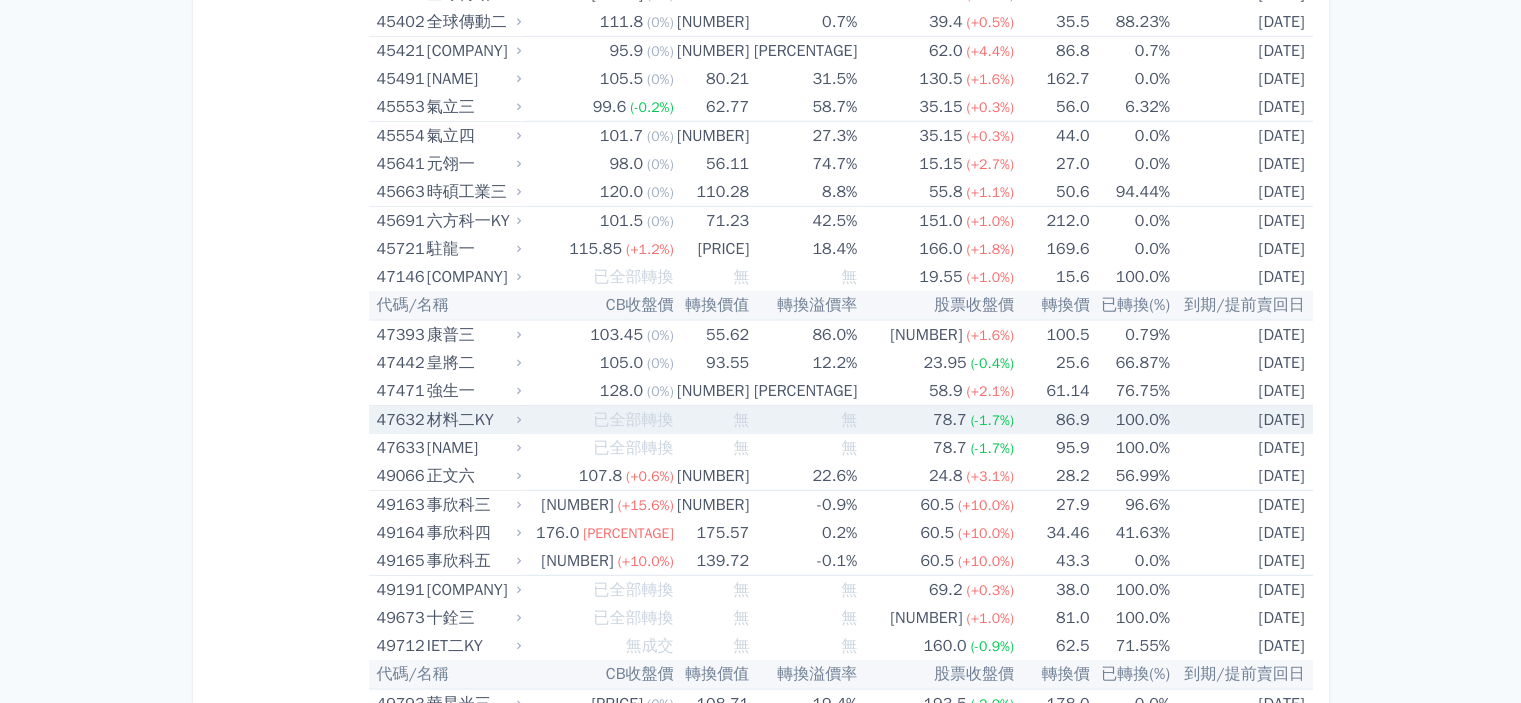 scroll, scrollTop: 13400, scrollLeft: 0, axis: vertical 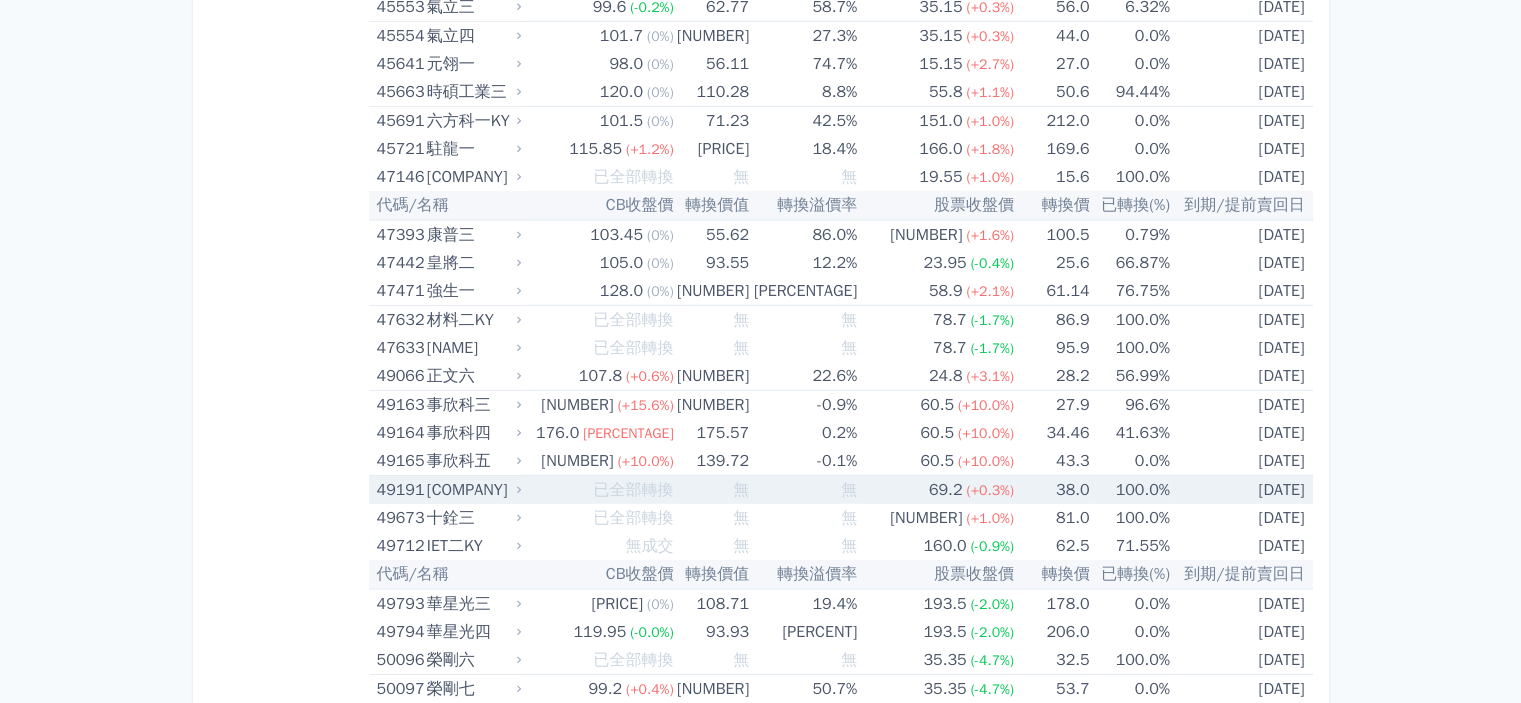 click on "新唐一" at bounding box center [472, 490] 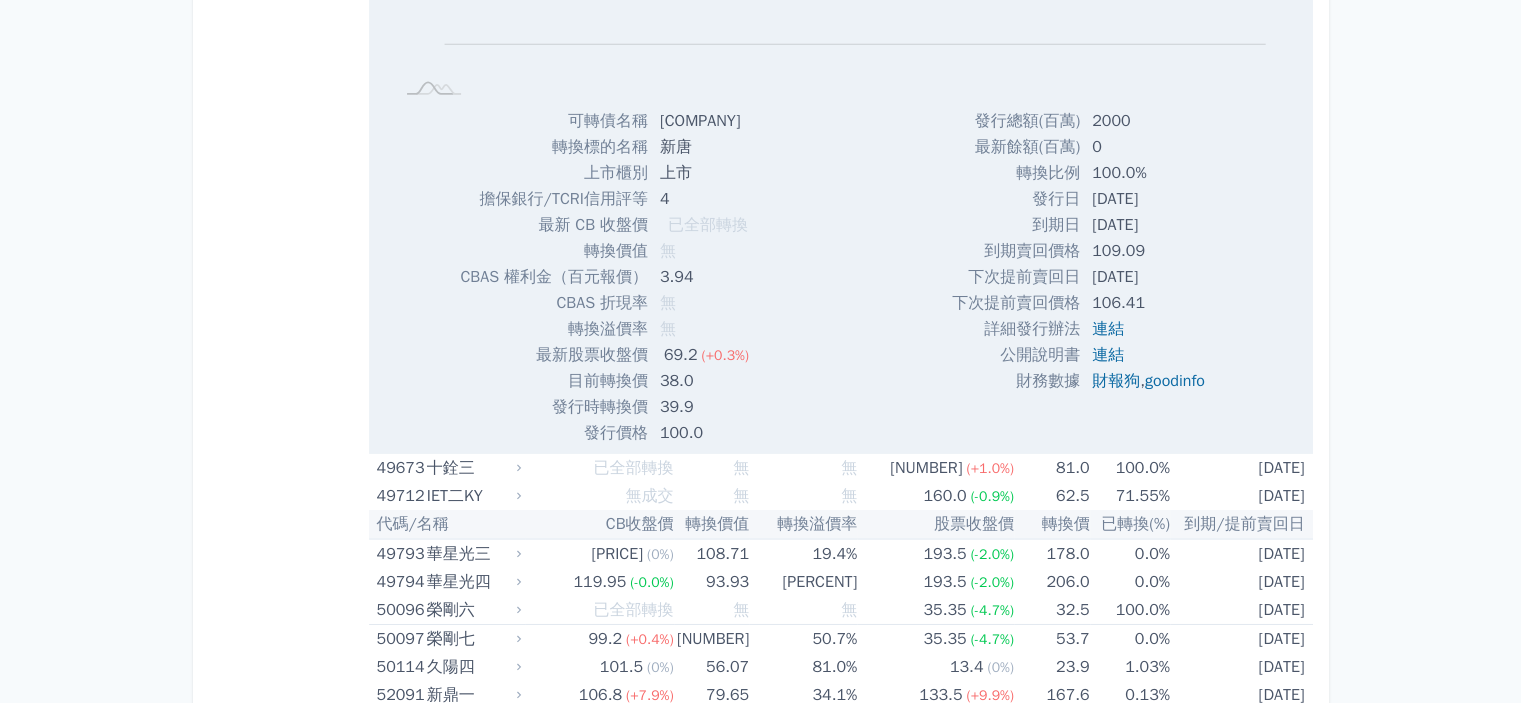 scroll, scrollTop: 14200, scrollLeft: 0, axis: vertical 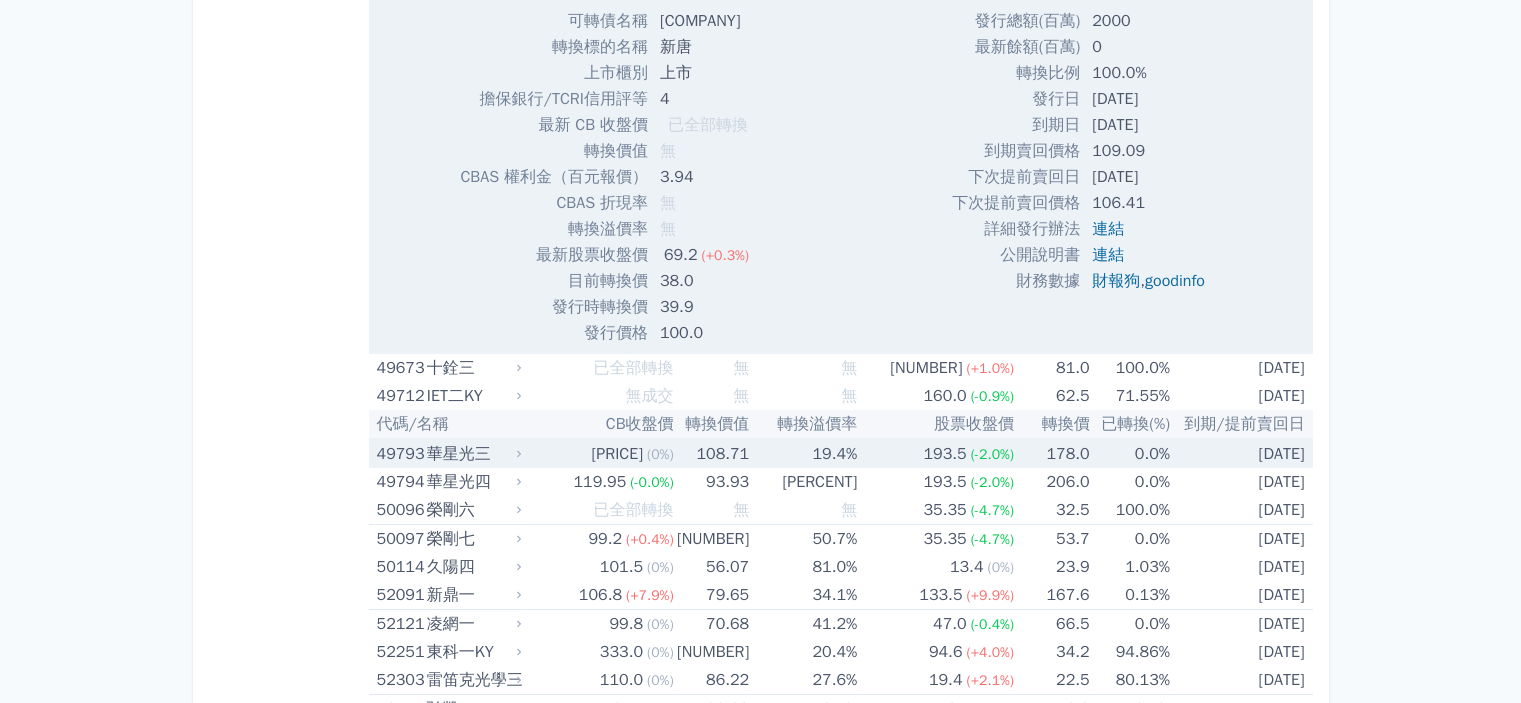 click on "華星光三" at bounding box center [472, 454] 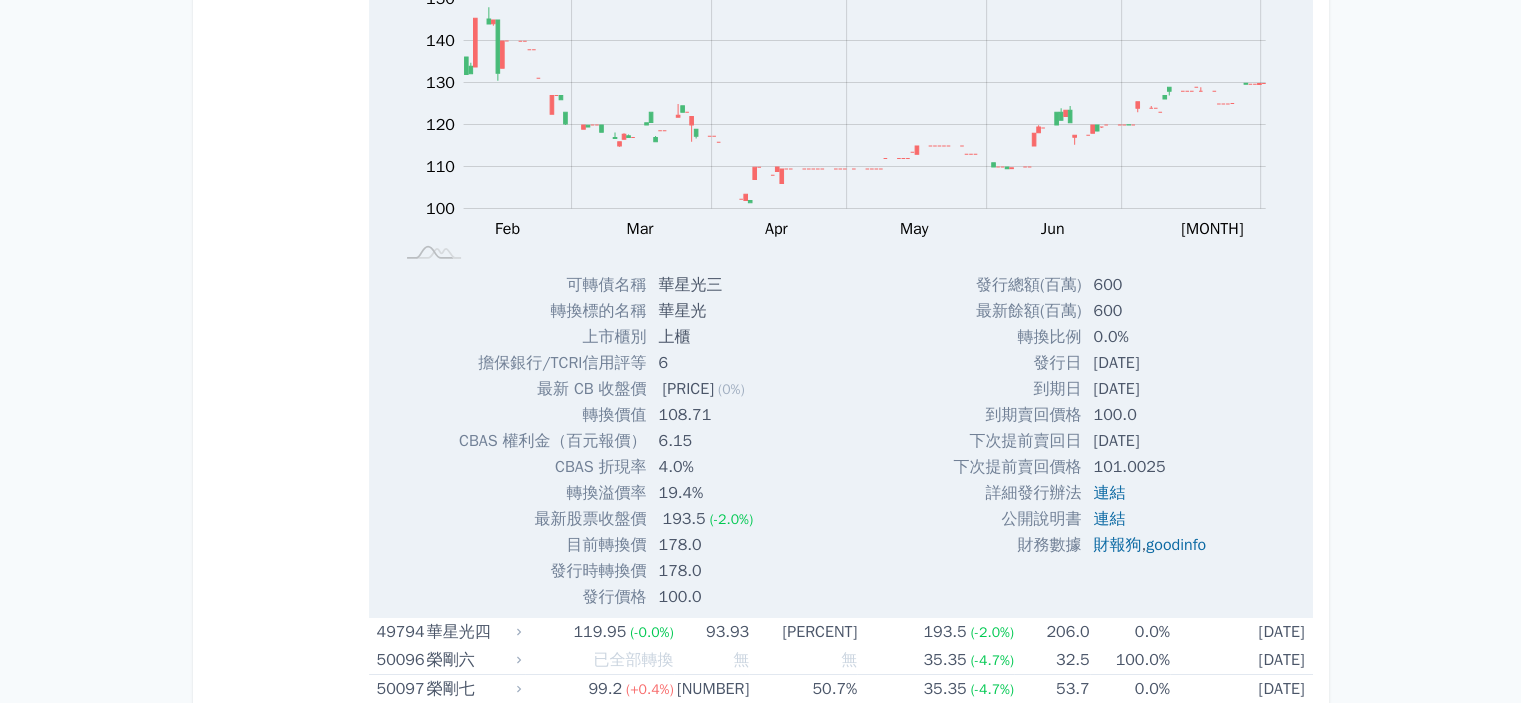 scroll, scrollTop: 14800, scrollLeft: 0, axis: vertical 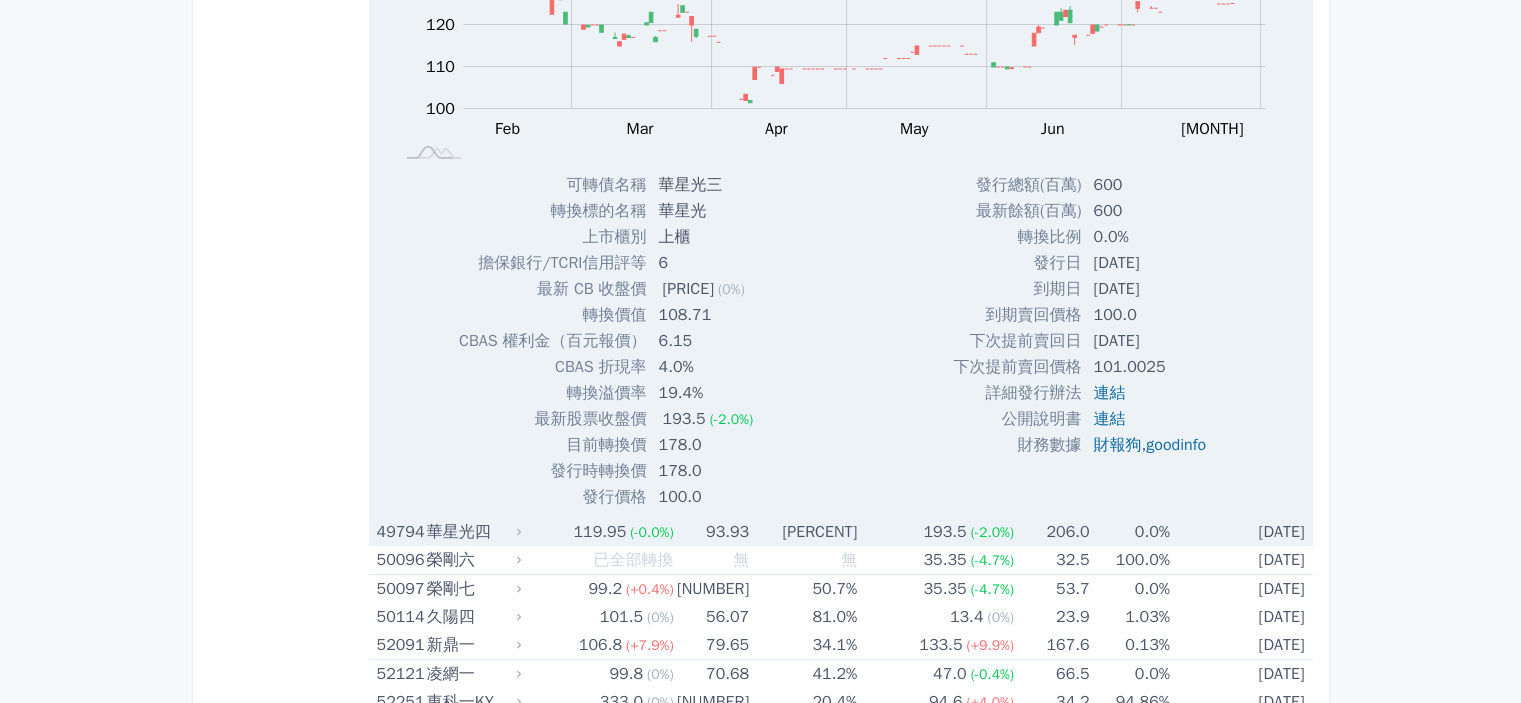 click on "華星光四" at bounding box center (472, 532) 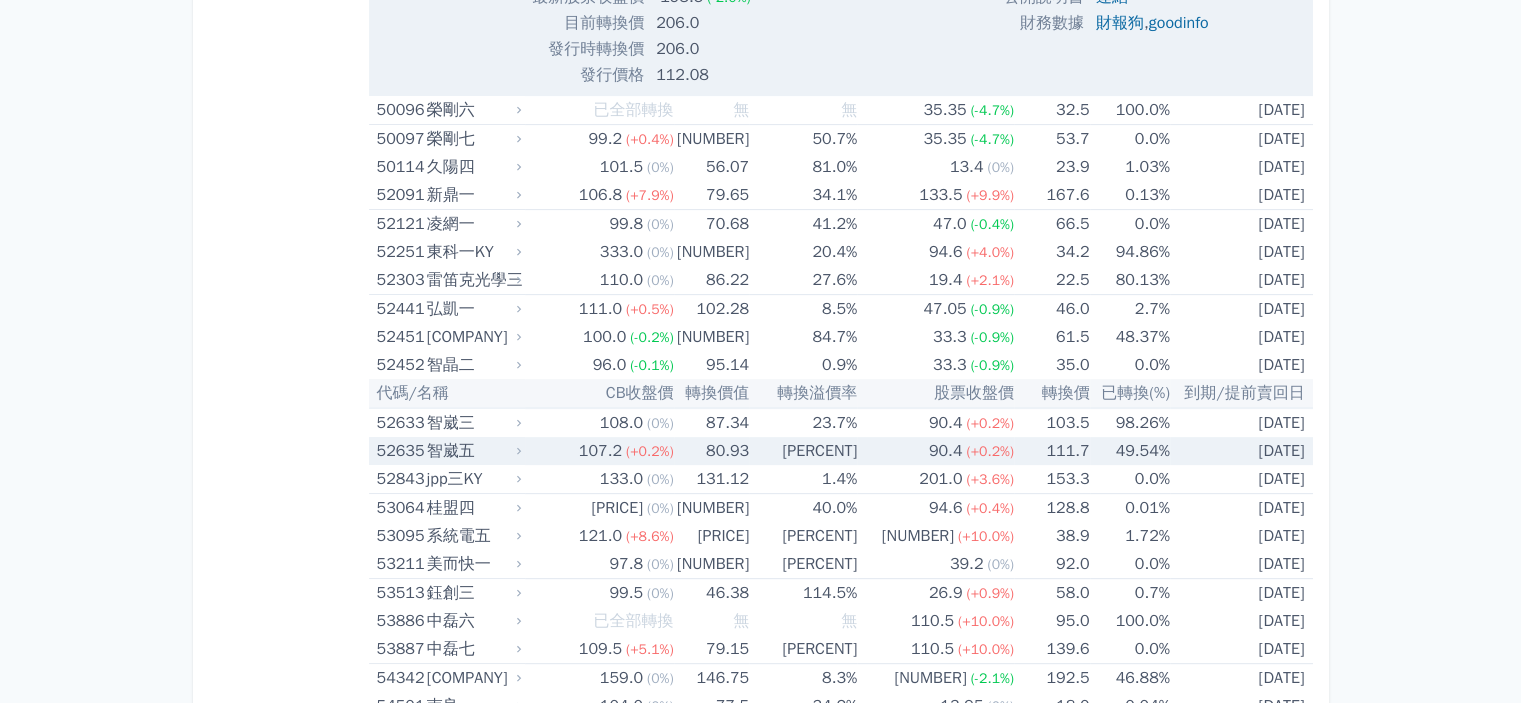 scroll, scrollTop: 16000, scrollLeft: 0, axis: vertical 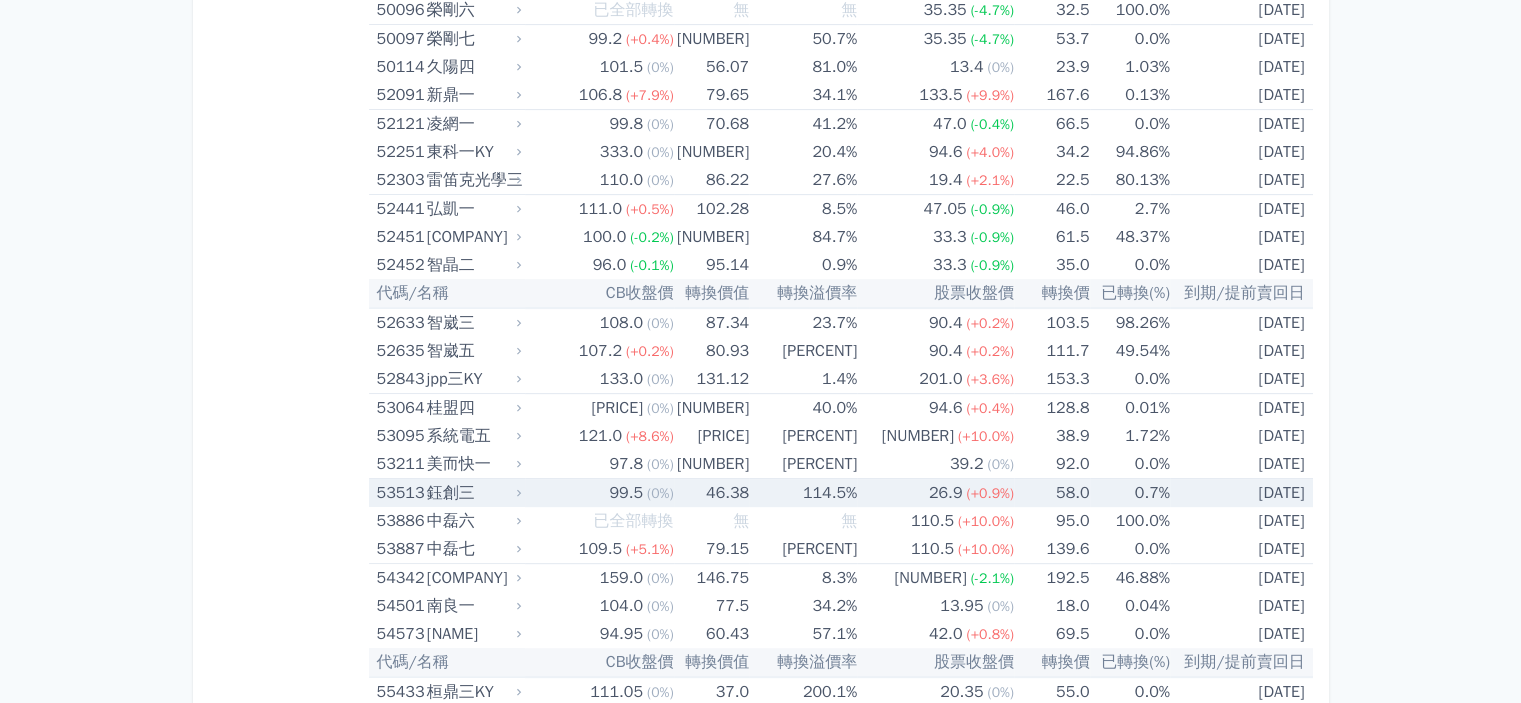 click on "鈺創三" at bounding box center [472, 493] 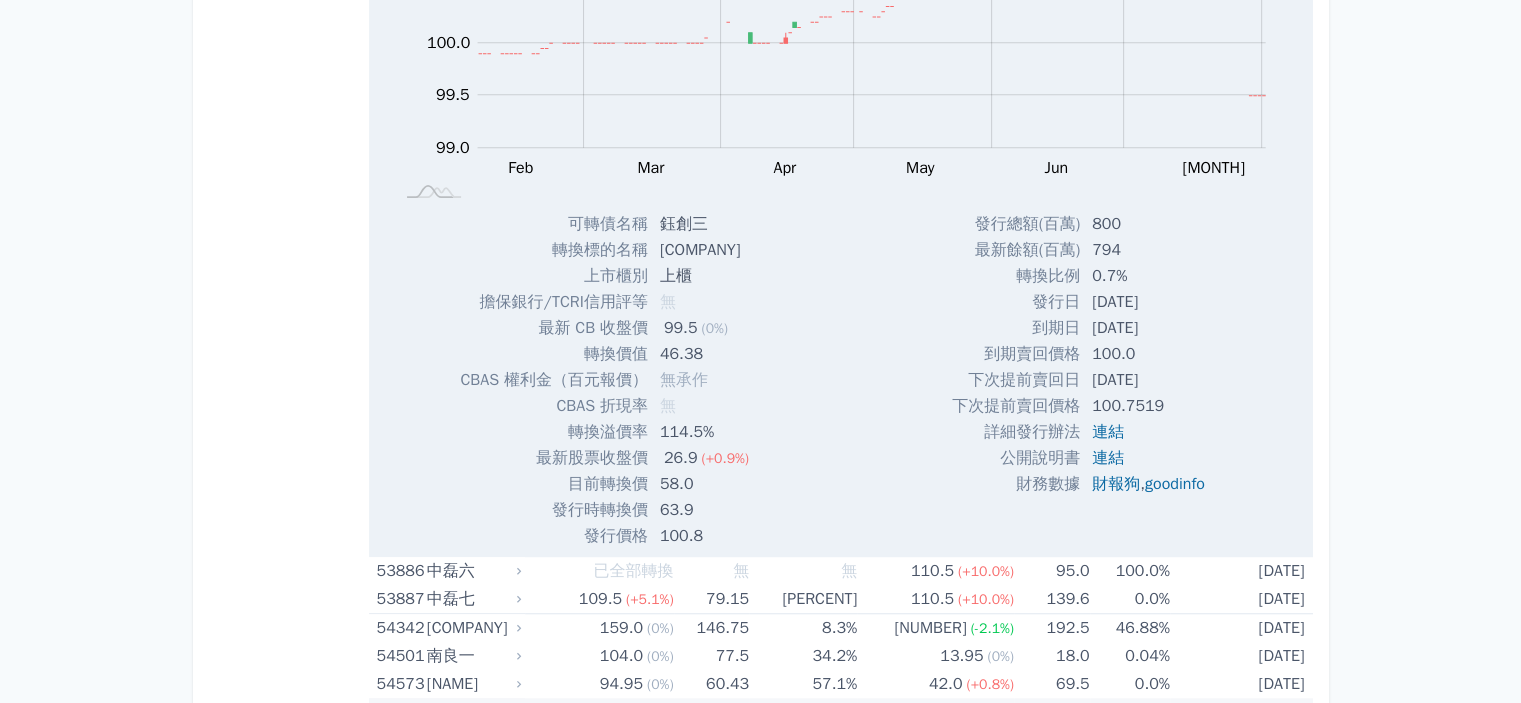 scroll, scrollTop: 16700, scrollLeft: 0, axis: vertical 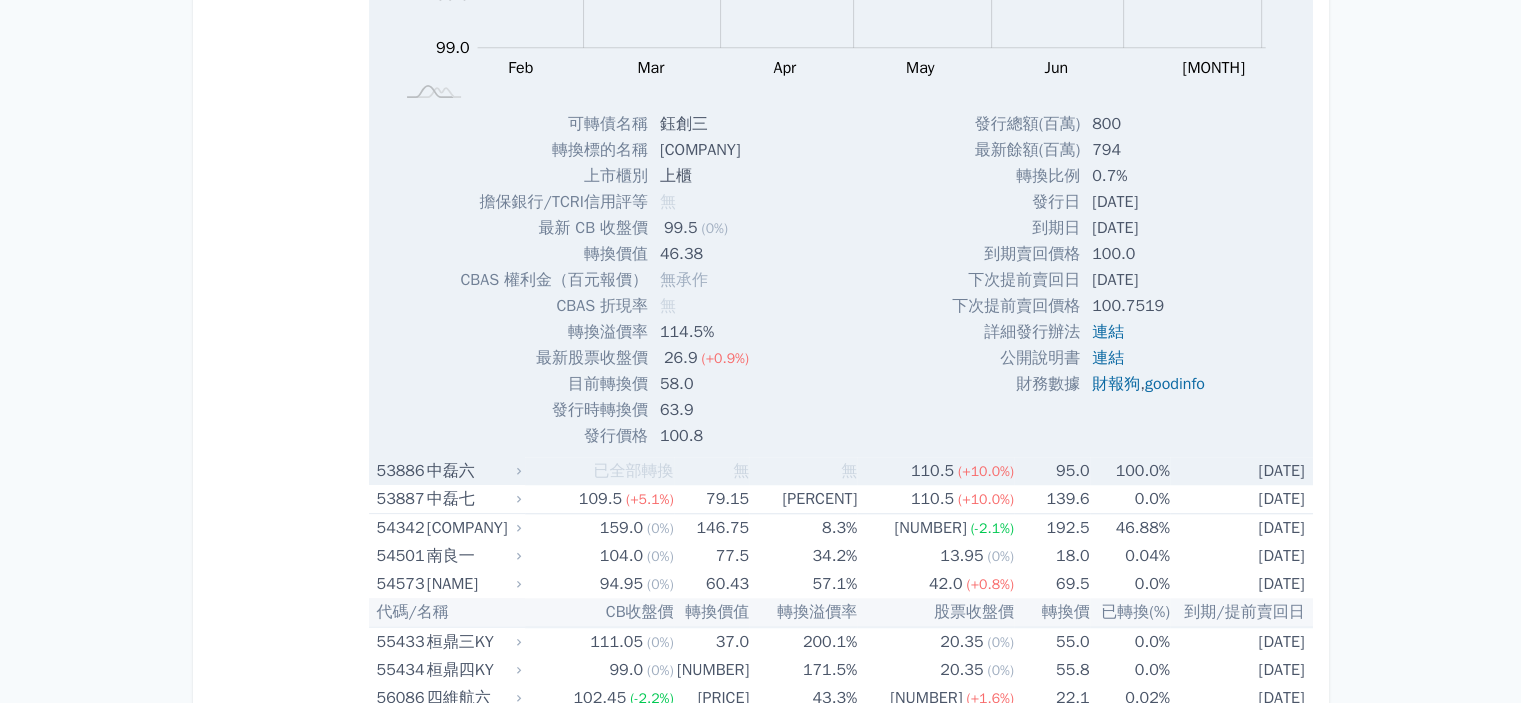 click on "中磊六" at bounding box center [472, 471] 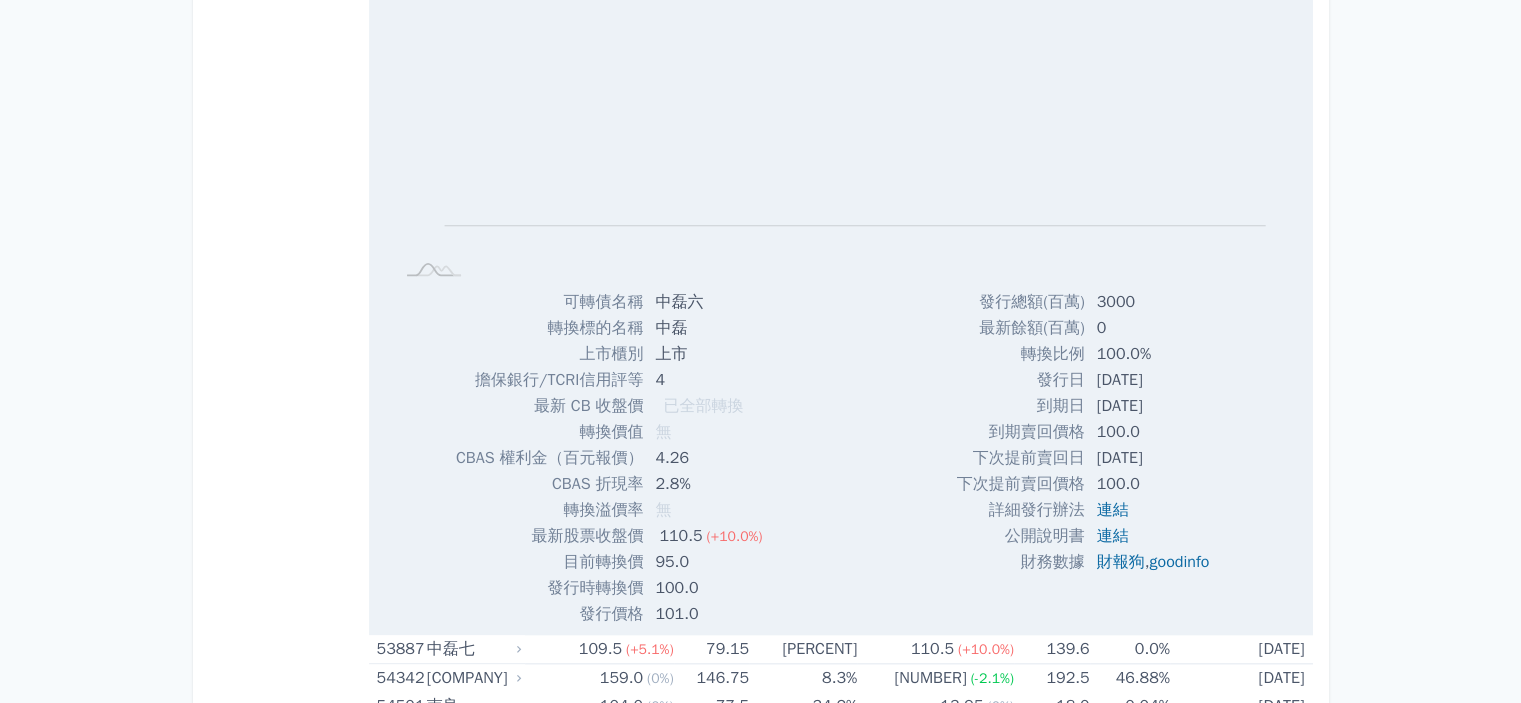 scroll, scrollTop: 17300, scrollLeft: 0, axis: vertical 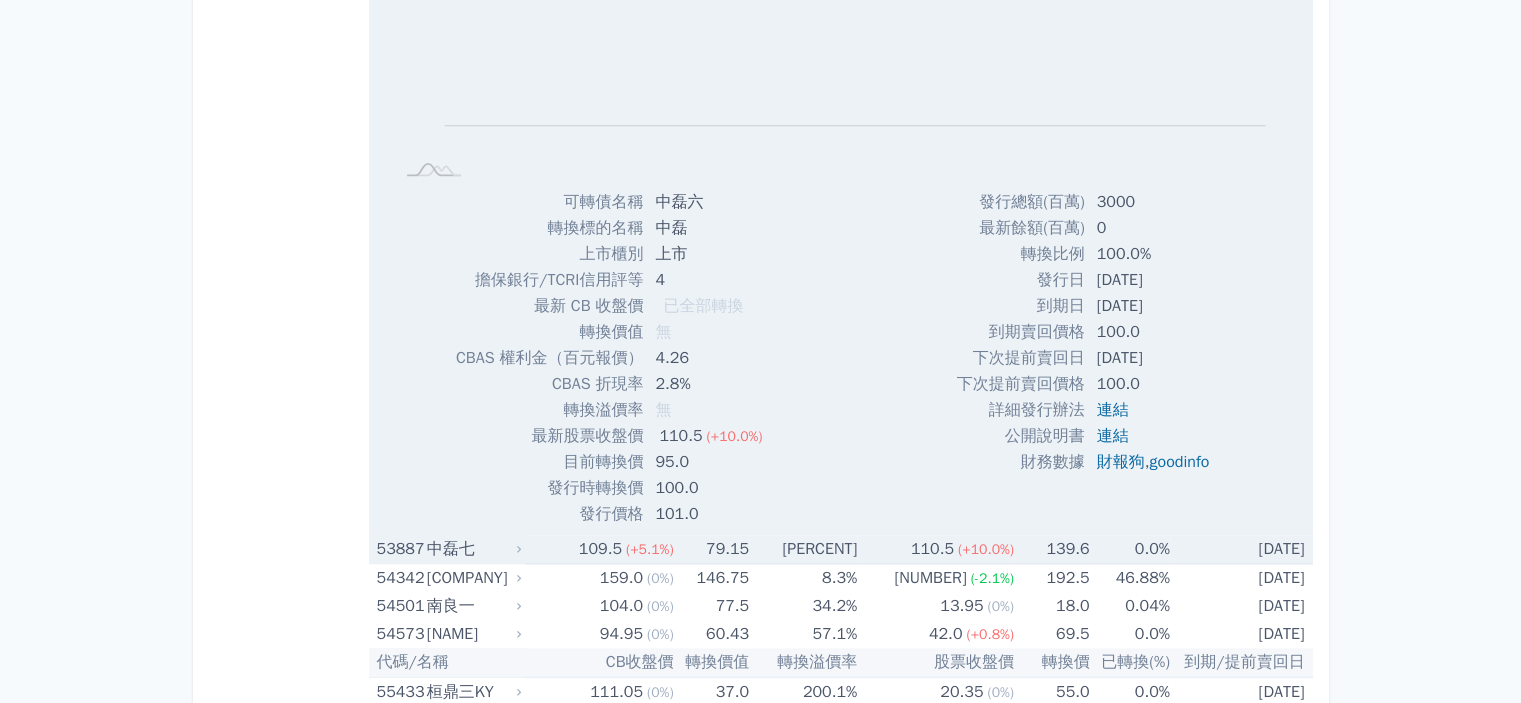 click on "中磊七" at bounding box center (472, 549) 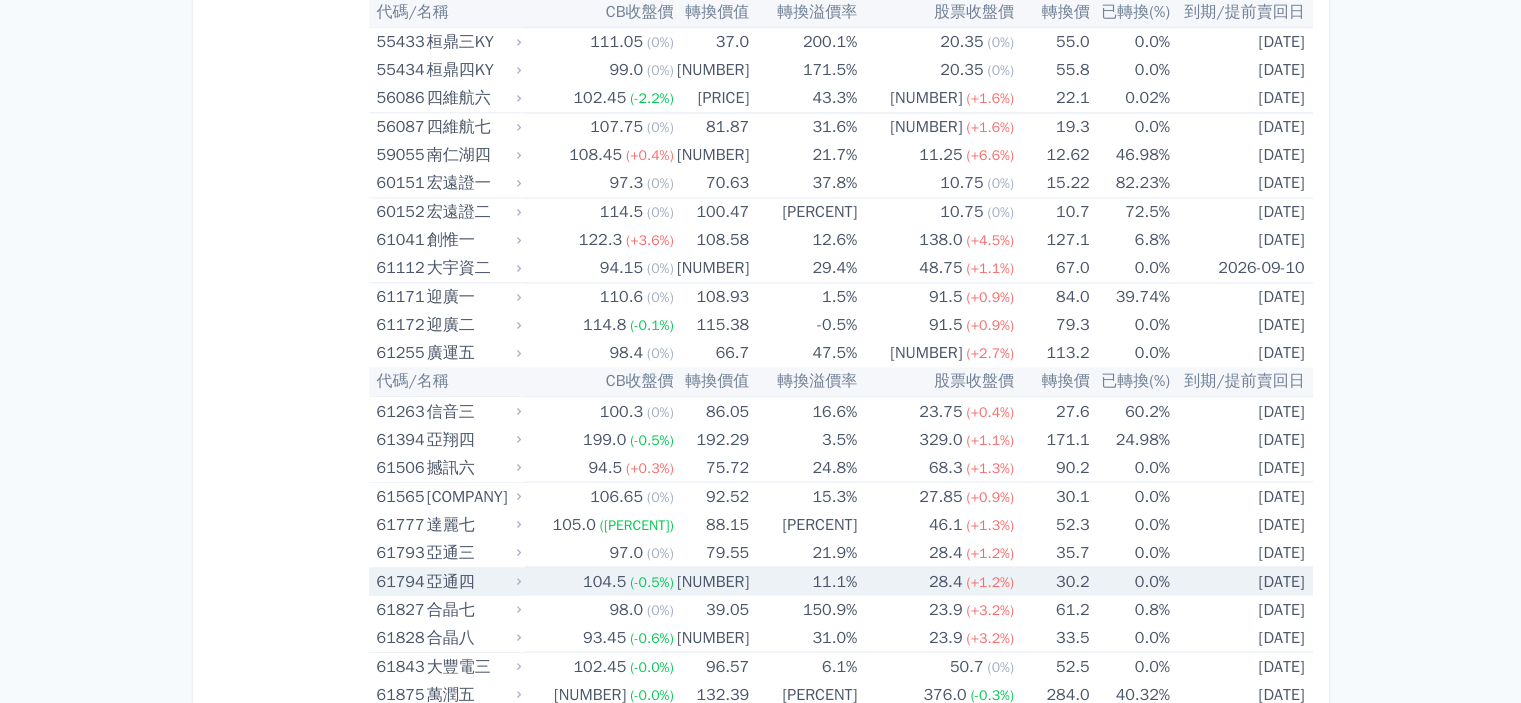 scroll, scrollTop: 18700, scrollLeft: 0, axis: vertical 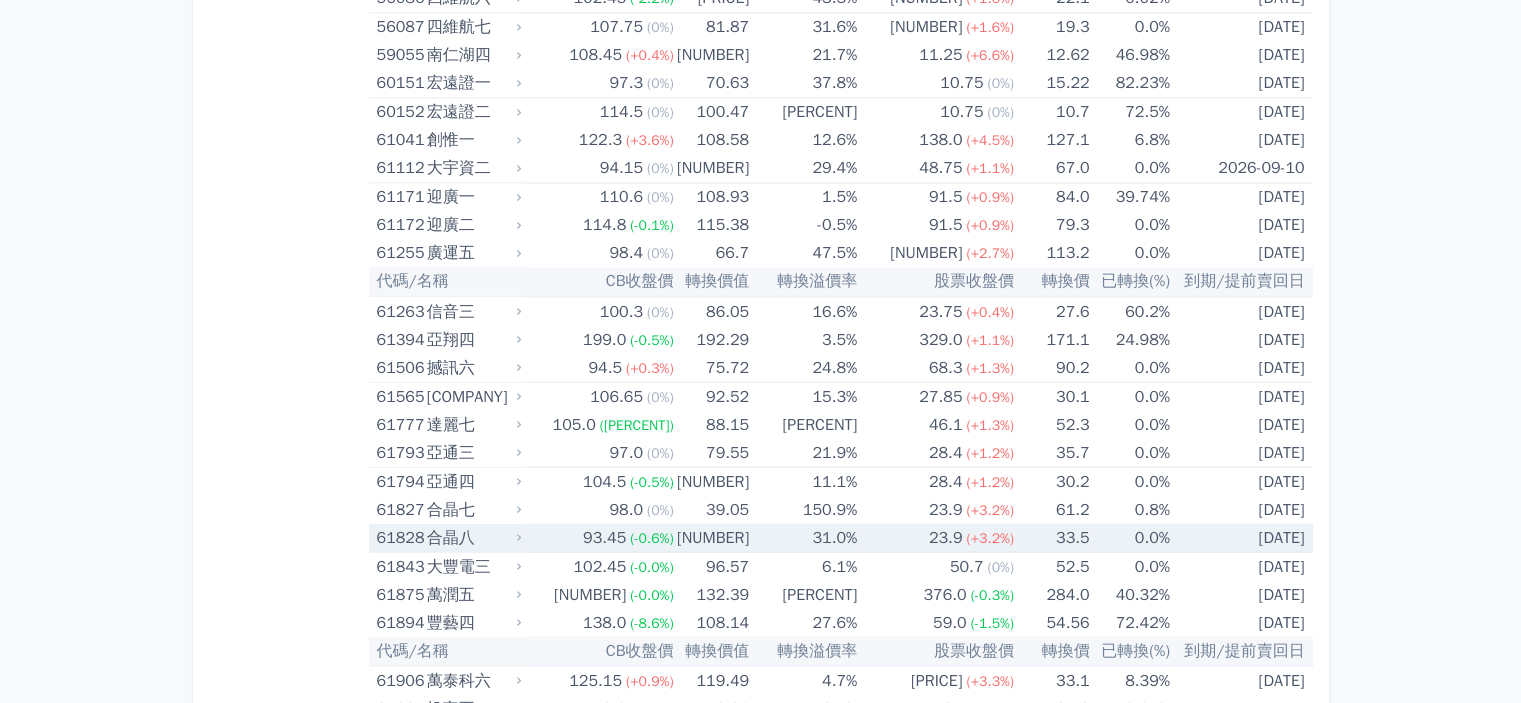 click on "合晶八" at bounding box center [472, 537] 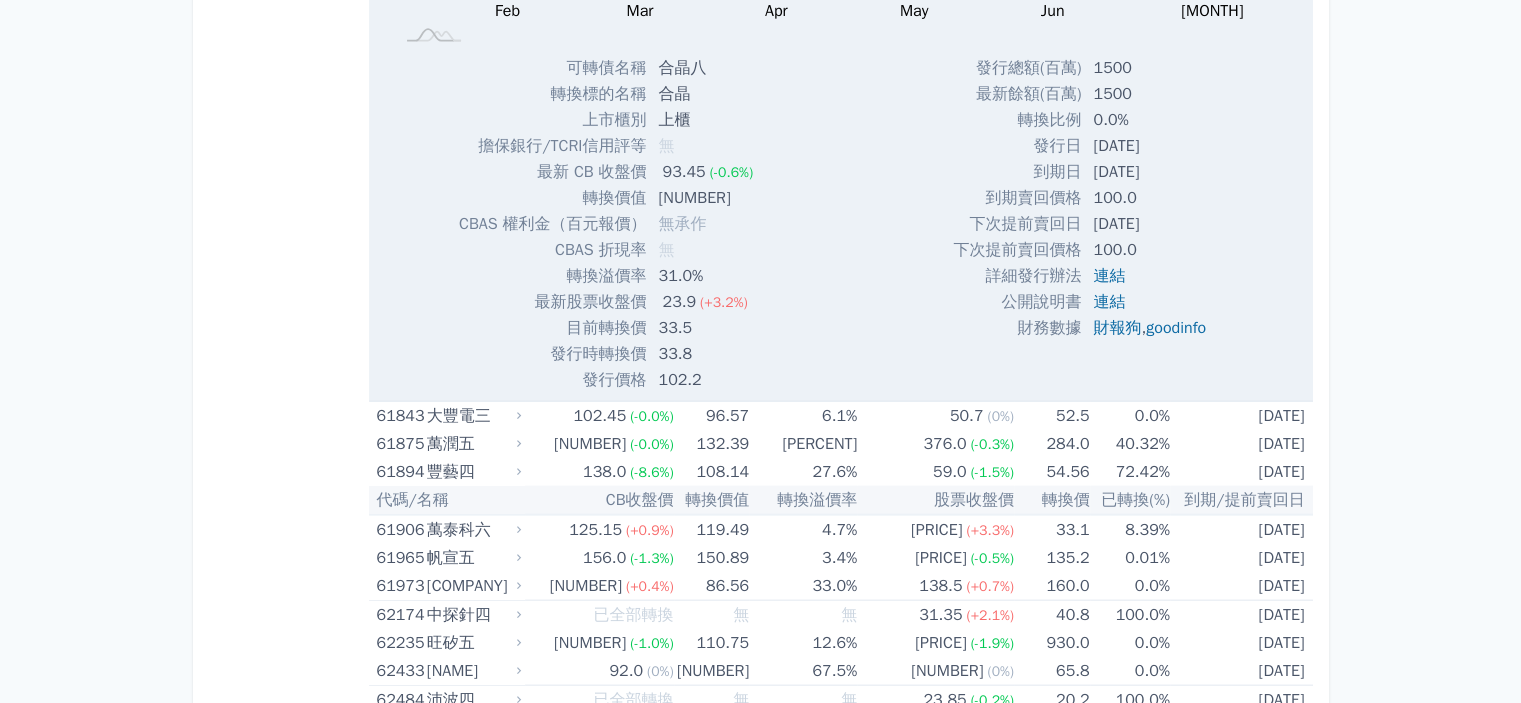 scroll, scrollTop: 19600, scrollLeft: 0, axis: vertical 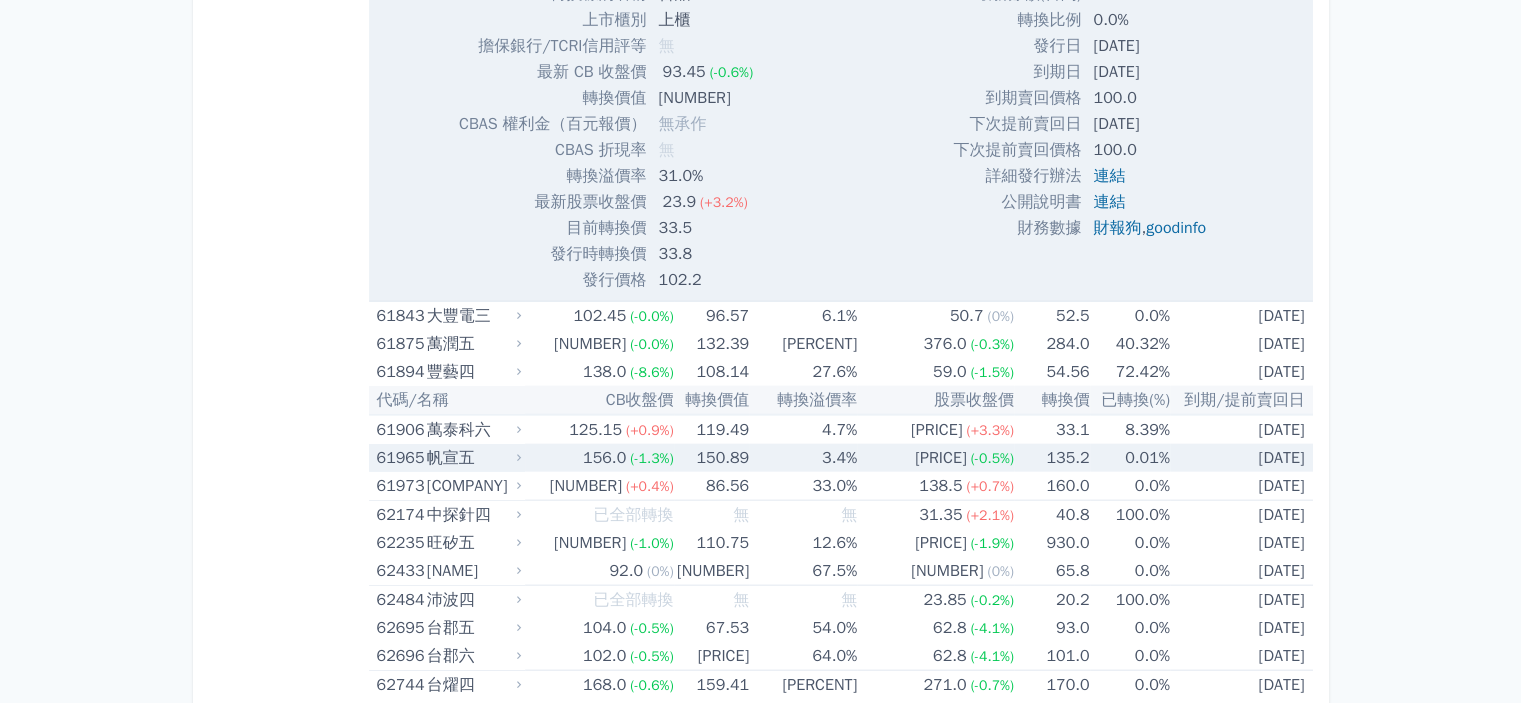 click on "帆宣五" at bounding box center (472, 458) 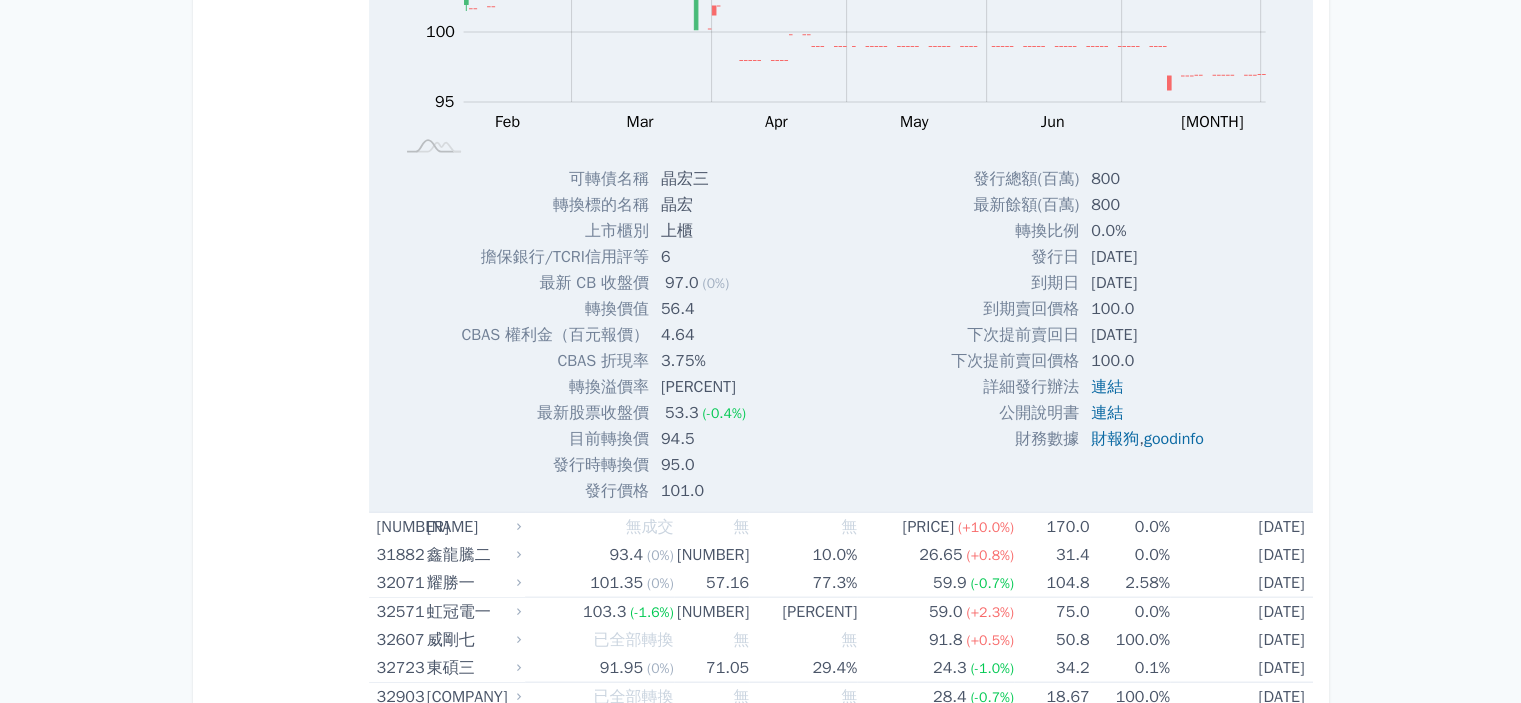 scroll, scrollTop: 4491, scrollLeft: 0, axis: vertical 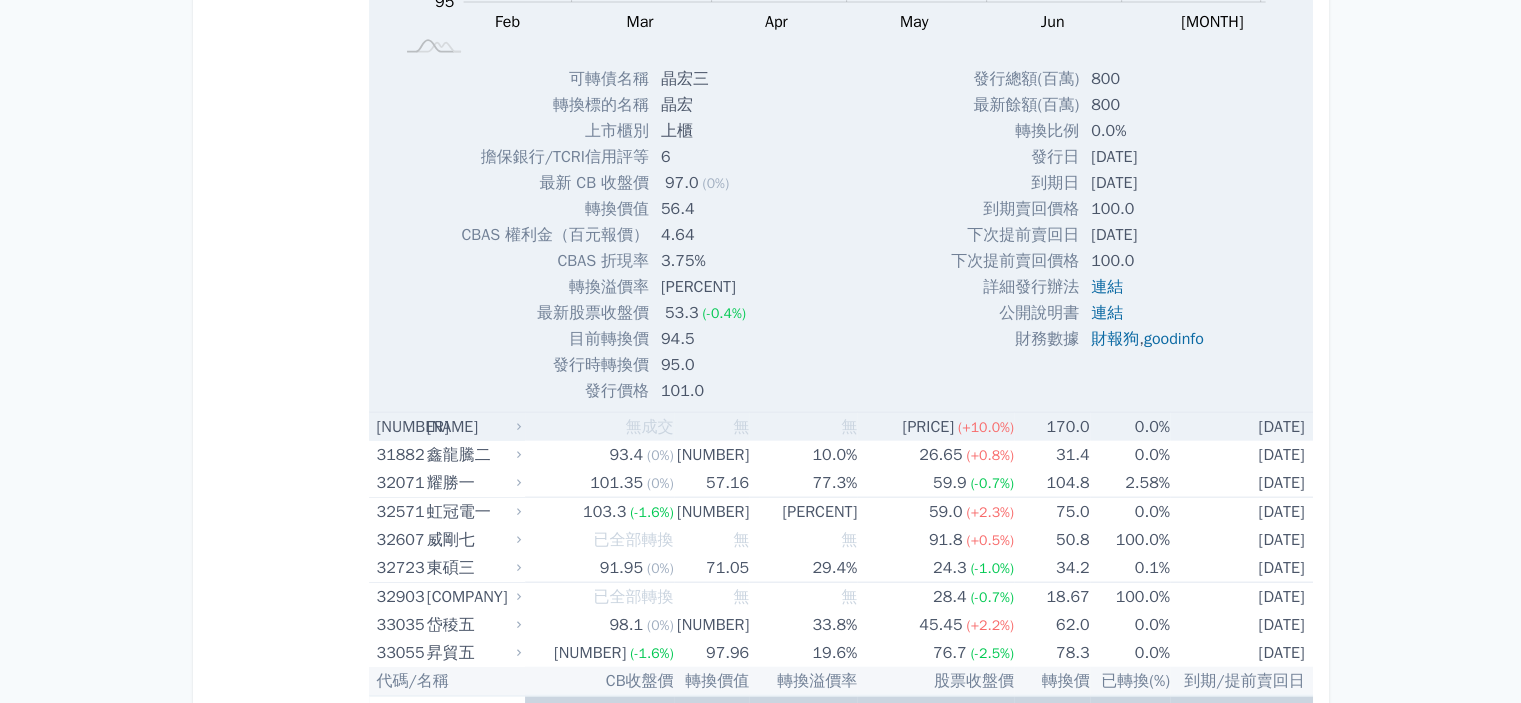 click on "大量二" at bounding box center (472, 427) 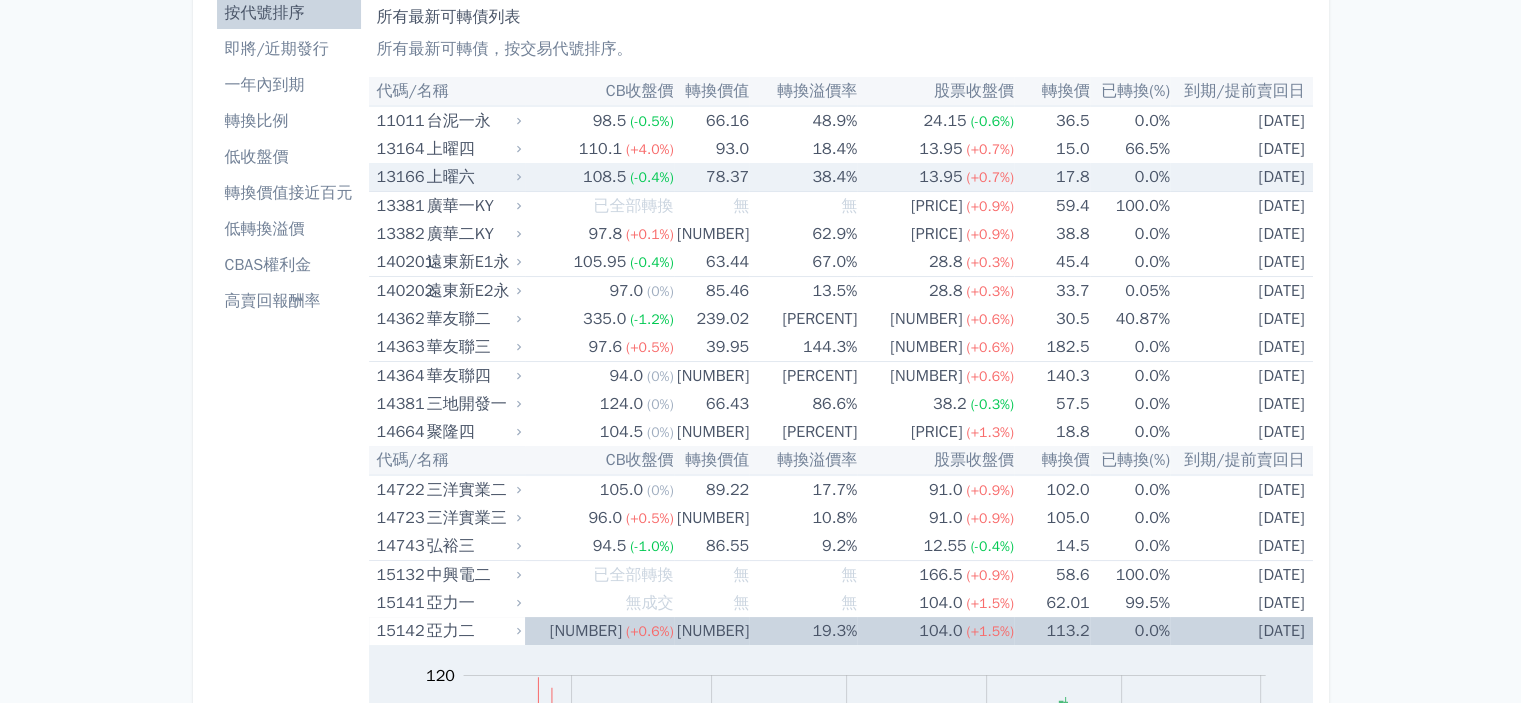 scroll, scrollTop: 0, scrollLeft: 0, axis: both 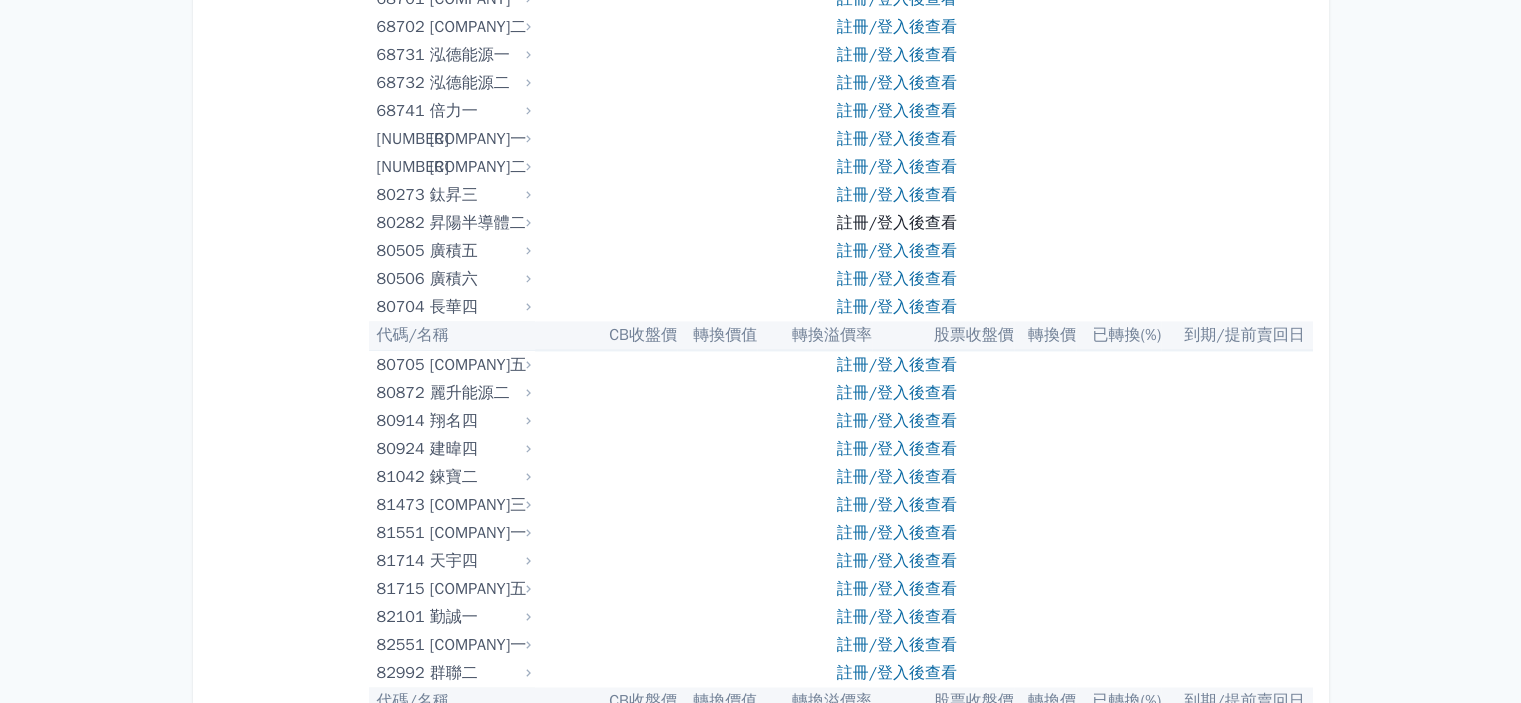 click on "註冊/登入後查看" at bounding box center [897, 223] 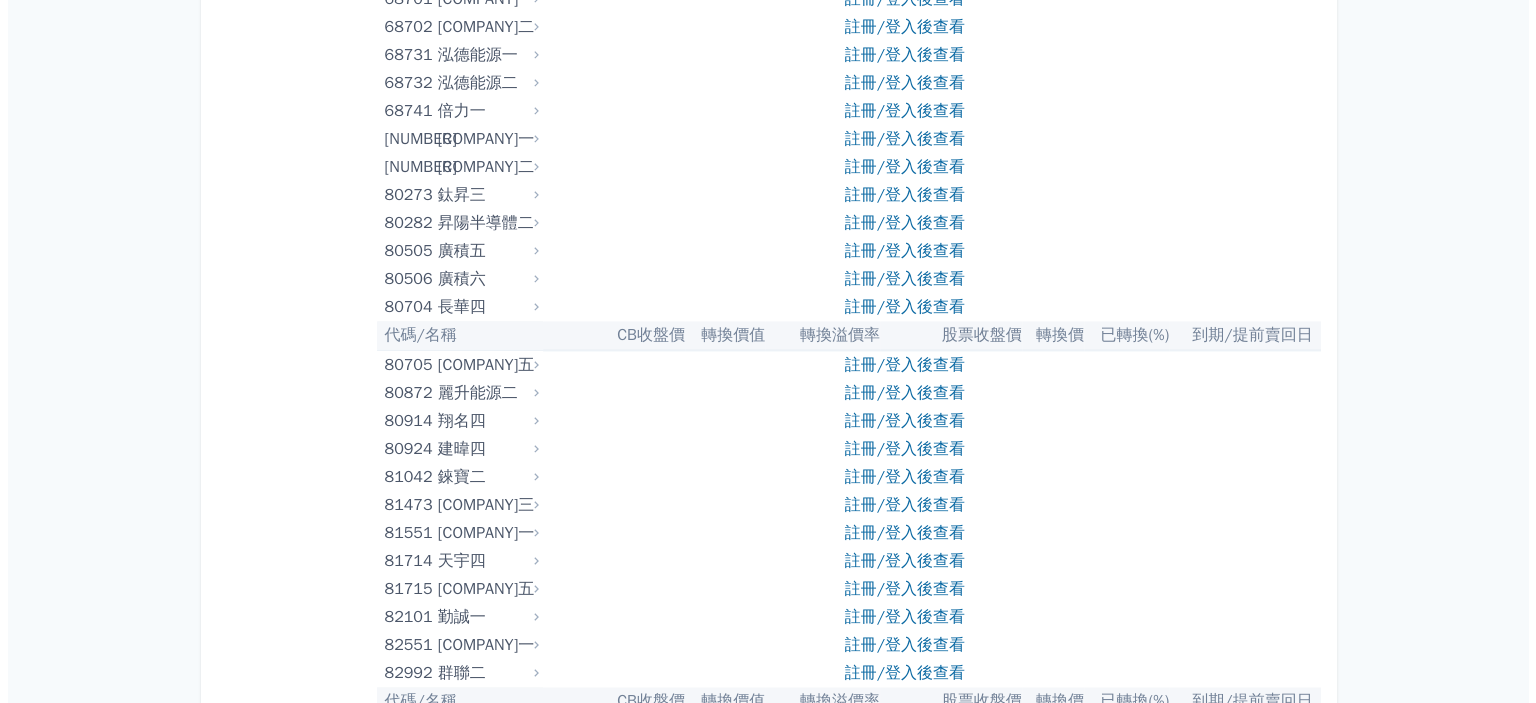 scroll, scrollTop: 0, scrollLeft: 0, axis: both 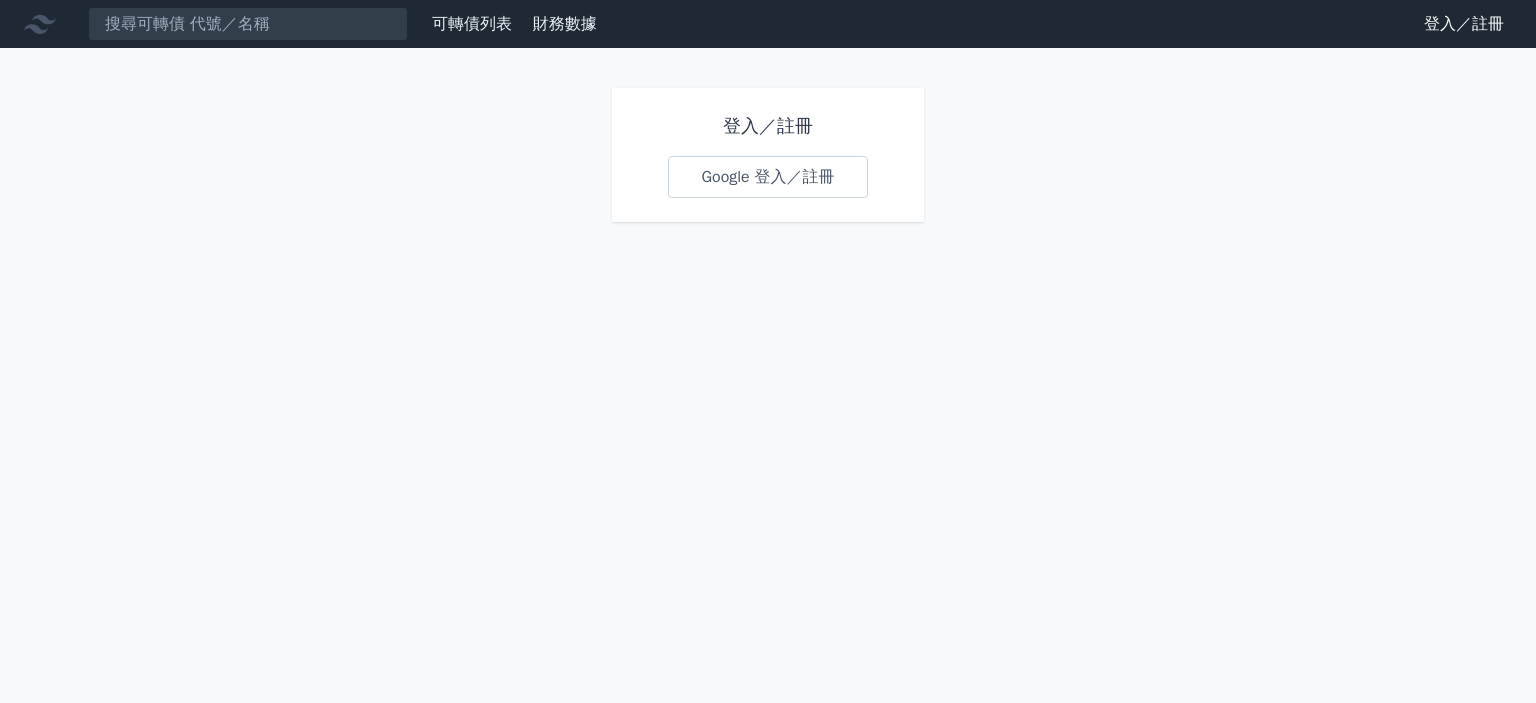 drag, startPoint x: 773, startPoint y: 129, endPoint x: 748, endPoint y: 135, distance: 25.70992 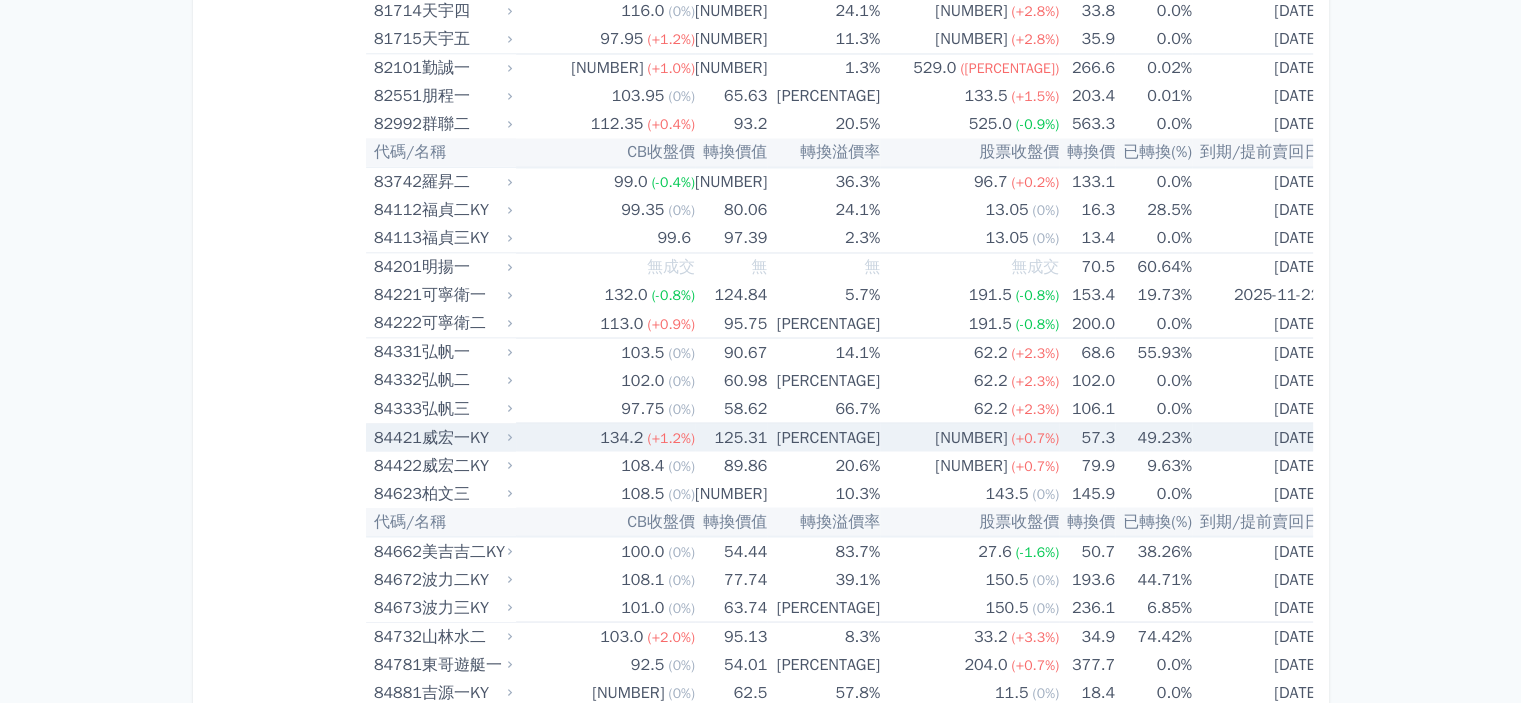 scroll, scrollTop: 10900, scrollLeft: 0, axis: vertical 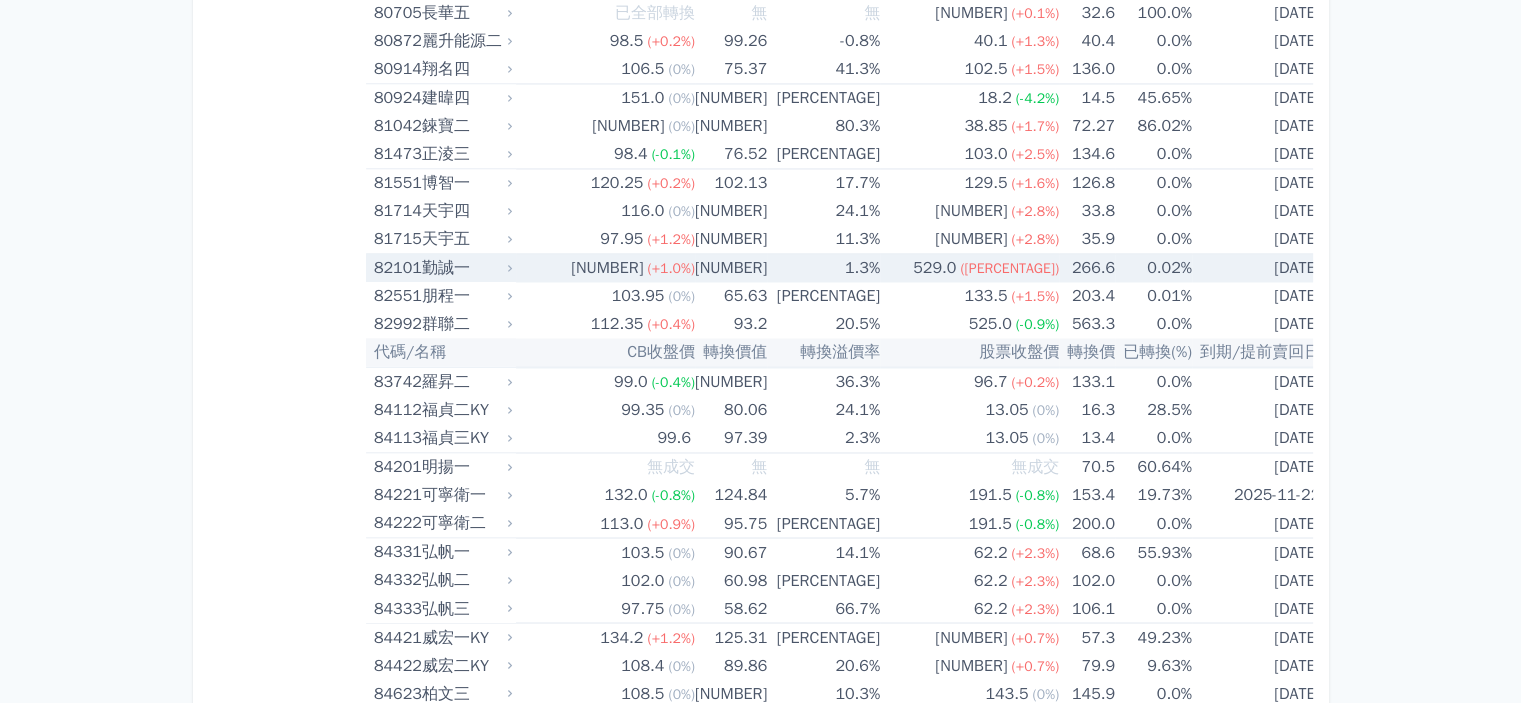 click on "198.42" at bounding box center (731, 268) 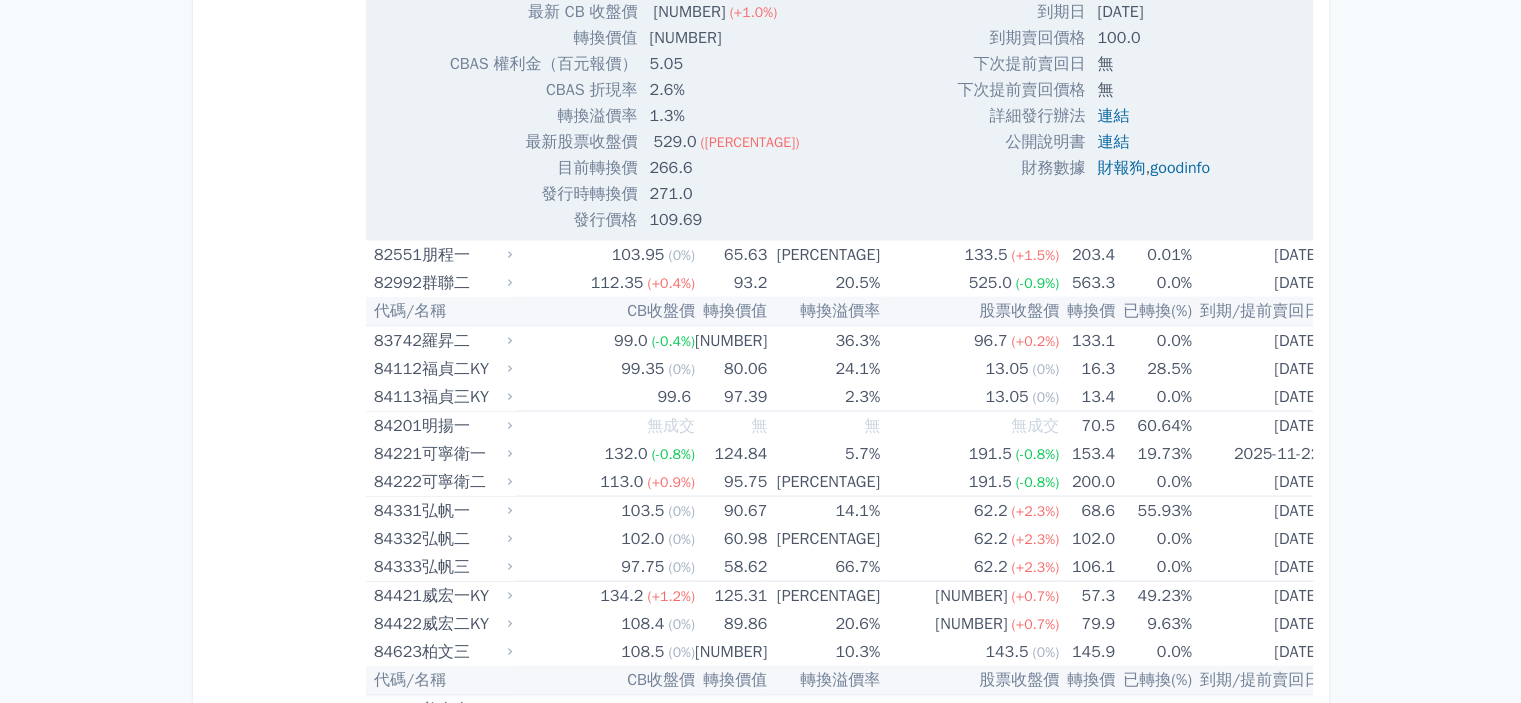 scroll, scrollTop: 11491, scrollLeft: 0, axis: vertical 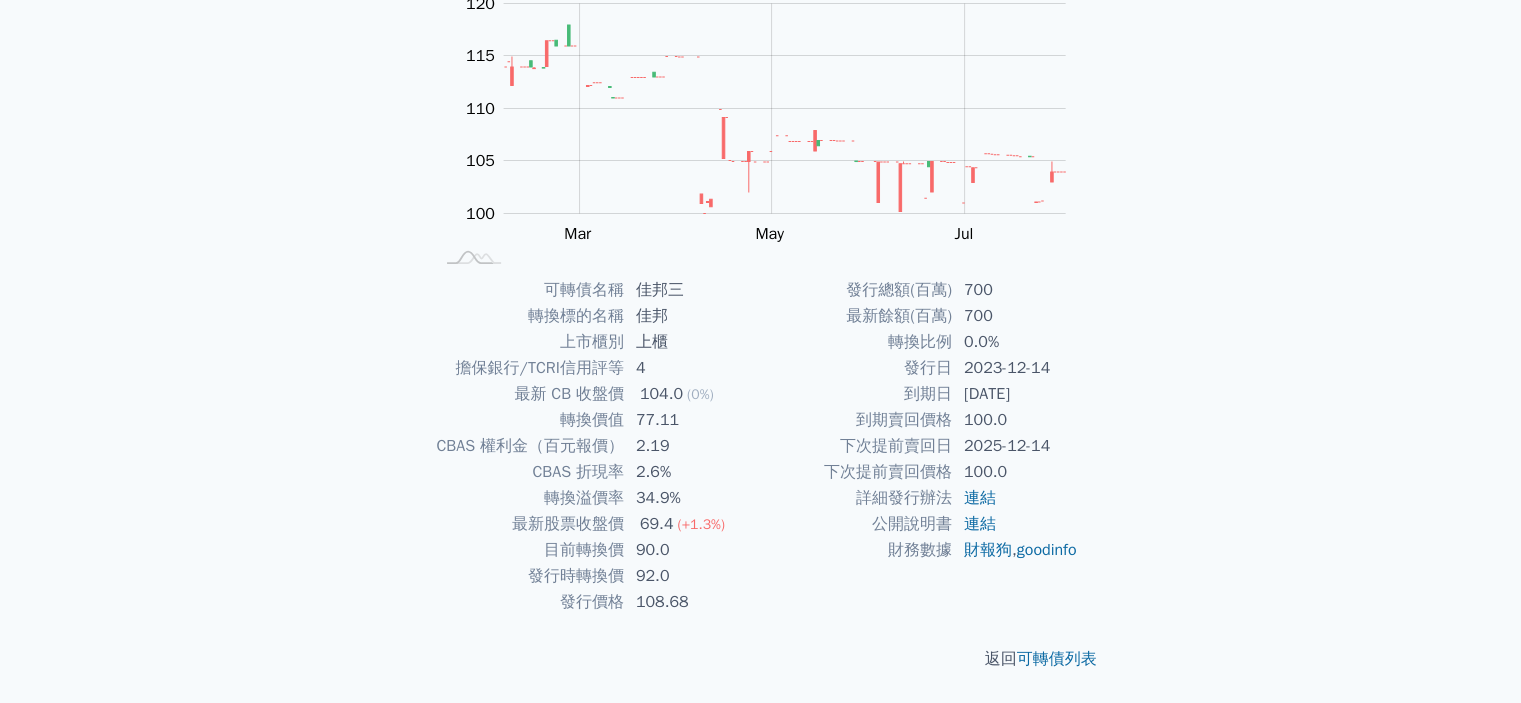 click on "Zoom Out 100 90 95 100 105 110 115 120 125 L Jan [YEAR] Mar May Jul Sep 開: 114 高: 114 低: 114 收: 114 100% Feb [DAY] 4" at bounding box center (760, 240) 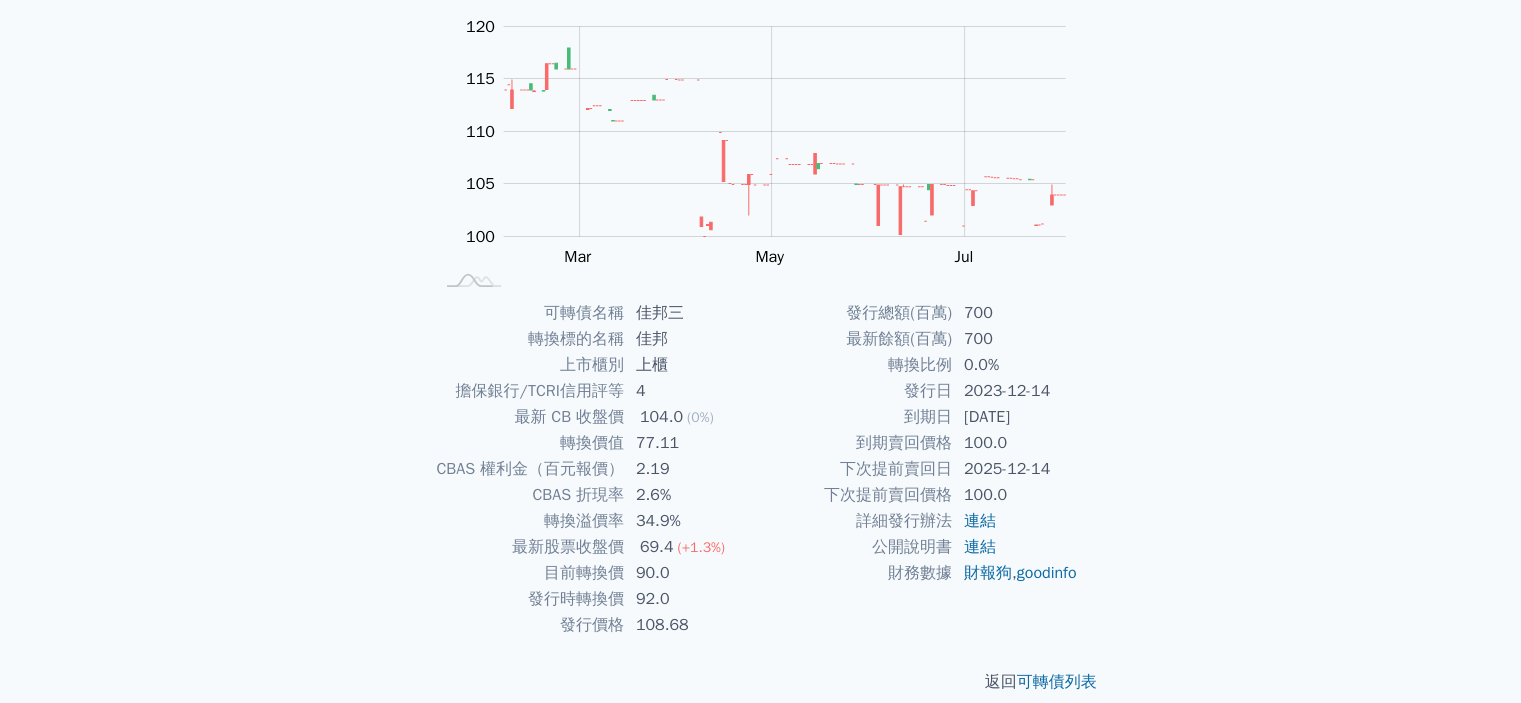 scroll, scrollTop: 0, scrollLeft: 0, axis: both 